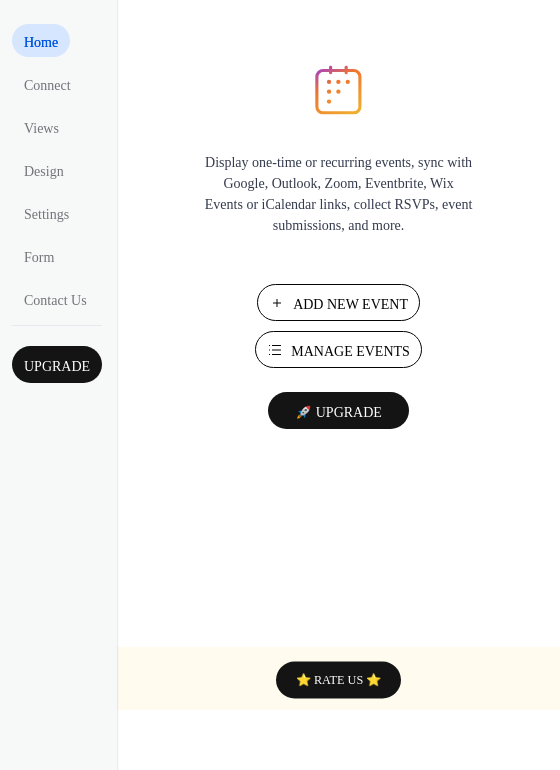 scroll, scrollTop: 0, scrollLeft: 0, axis: both 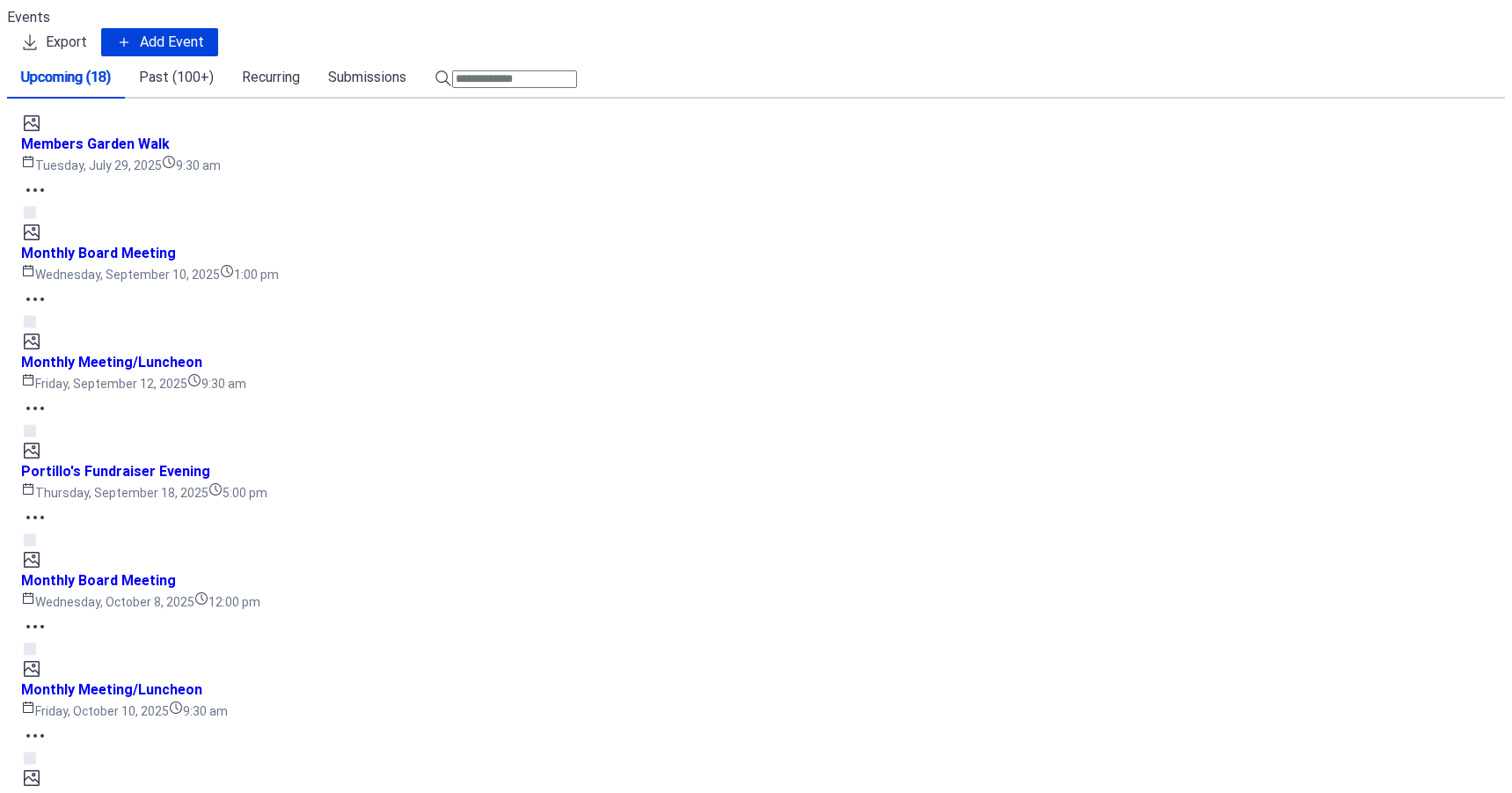 click 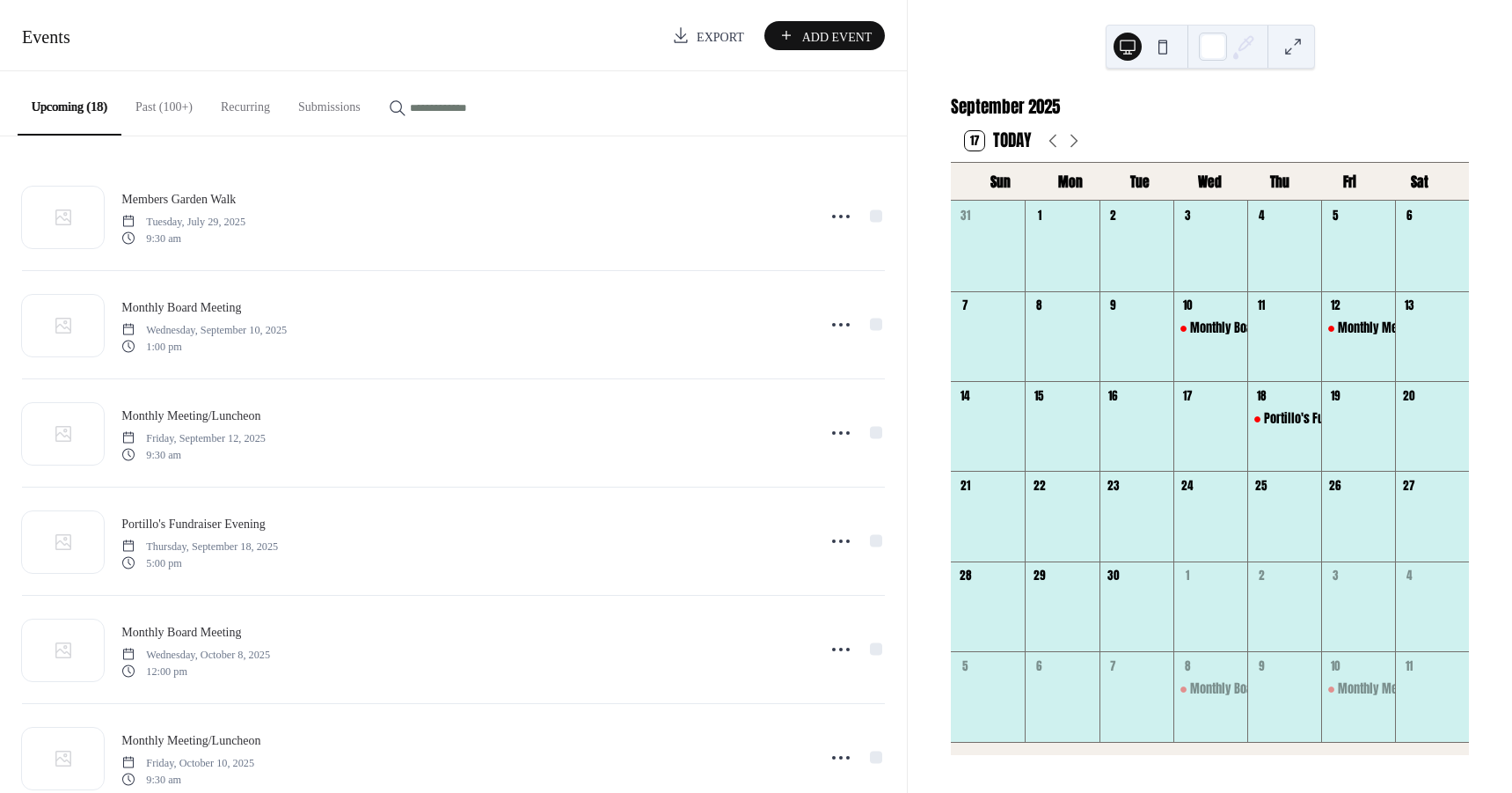 click on "Add Event" at bounding box center [837, 36] 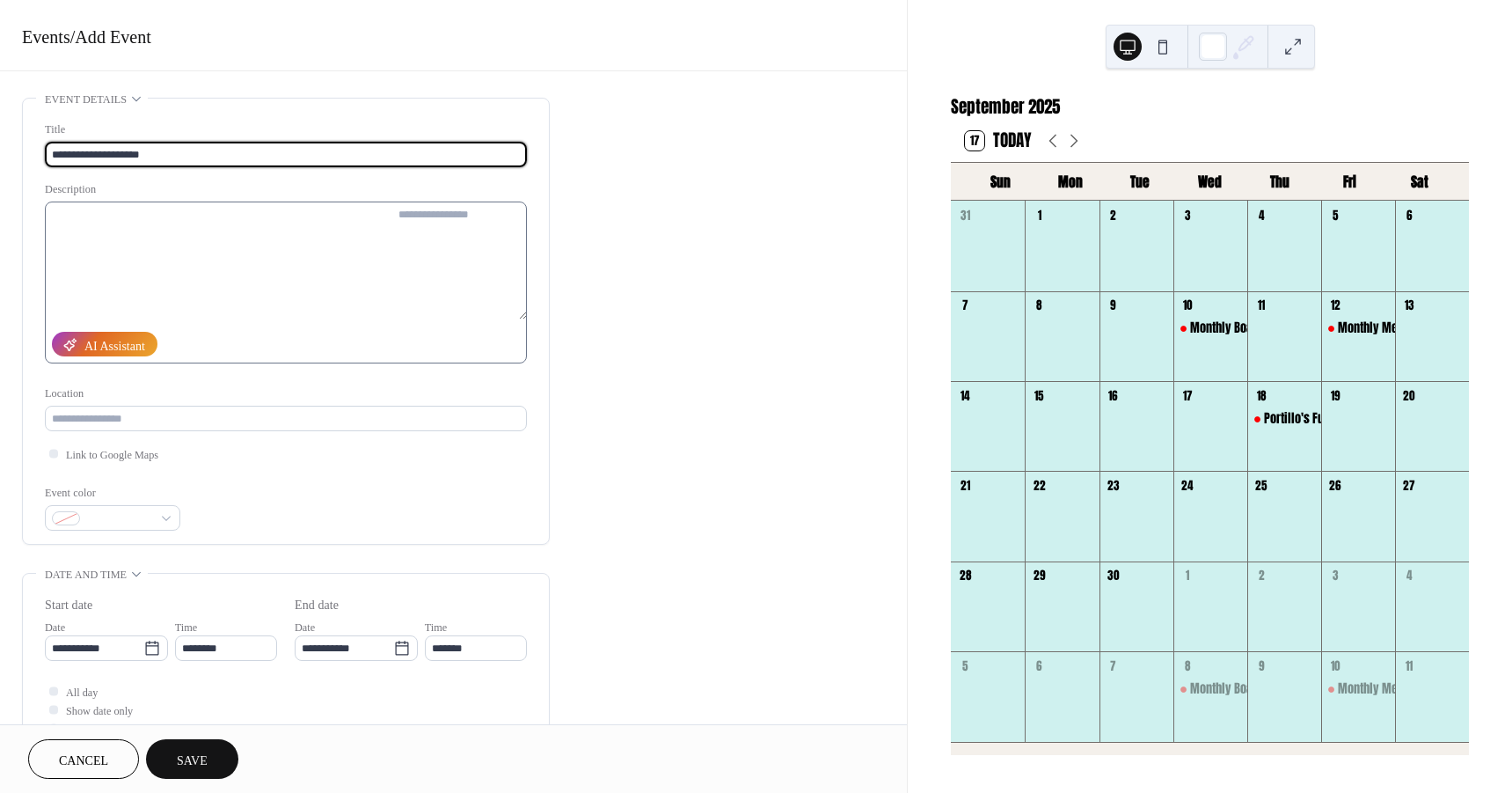 type on "**********" 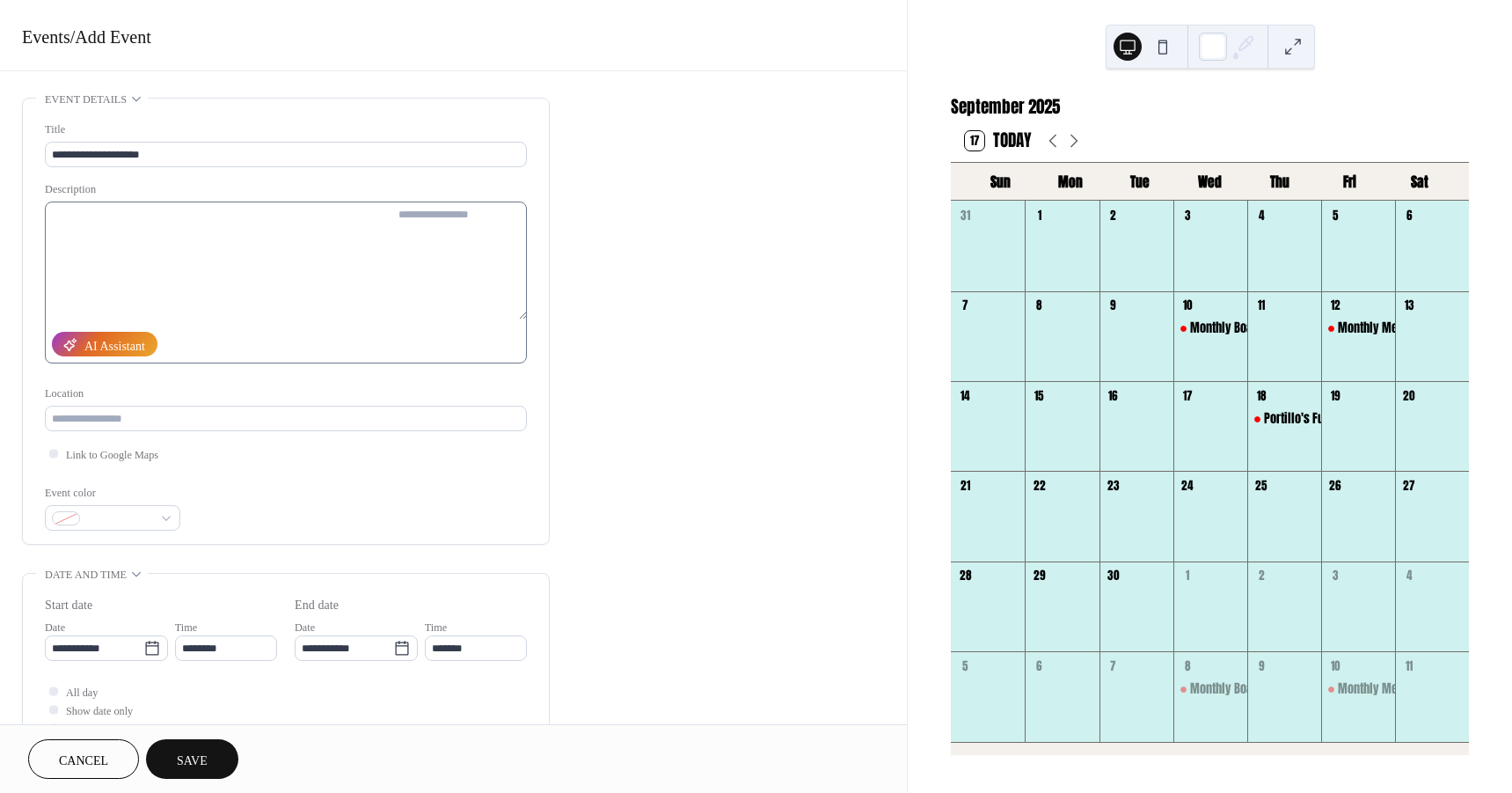 click at bounding box center (286, 283) 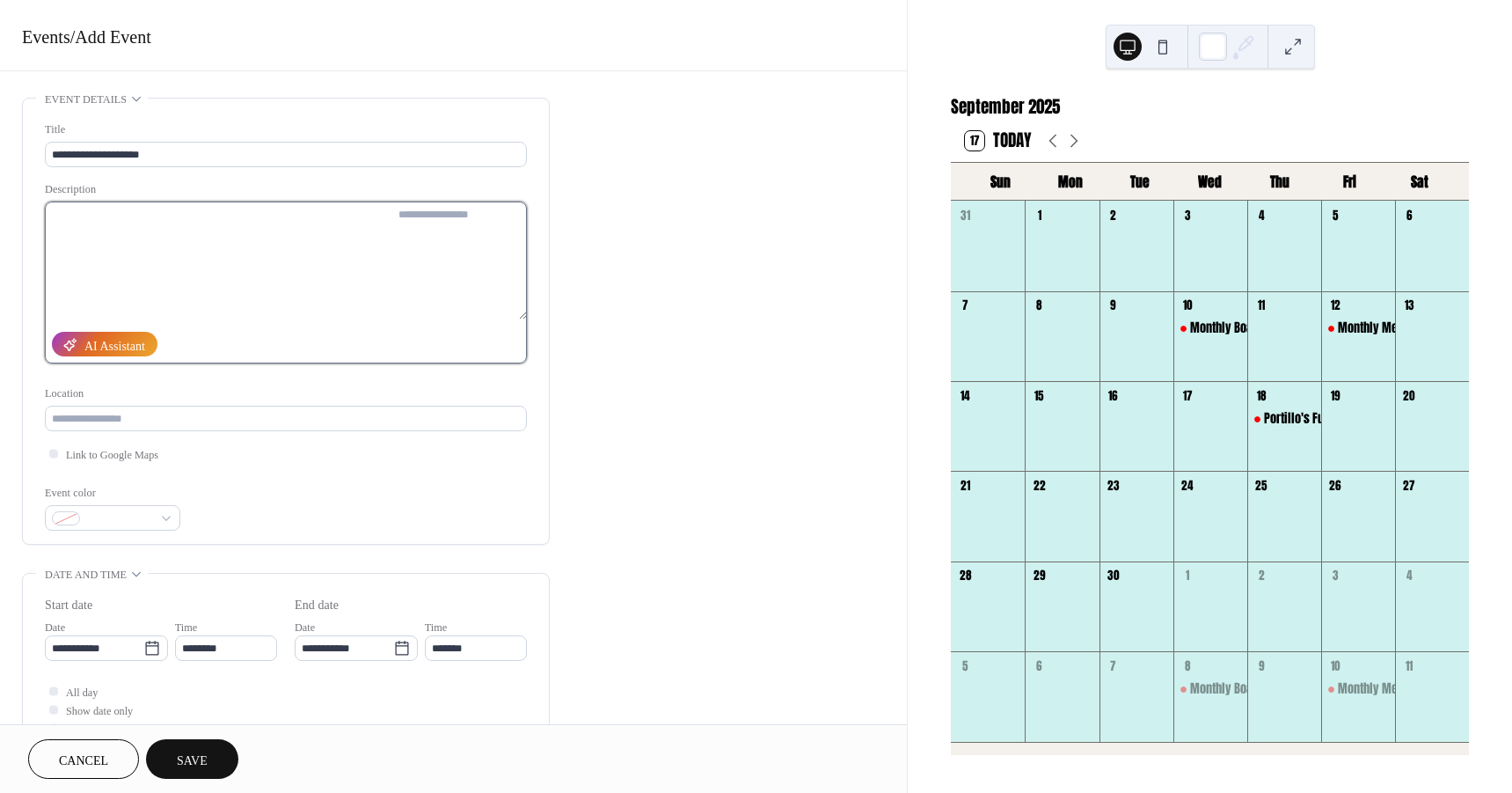 click at bounding box center (459, 261) 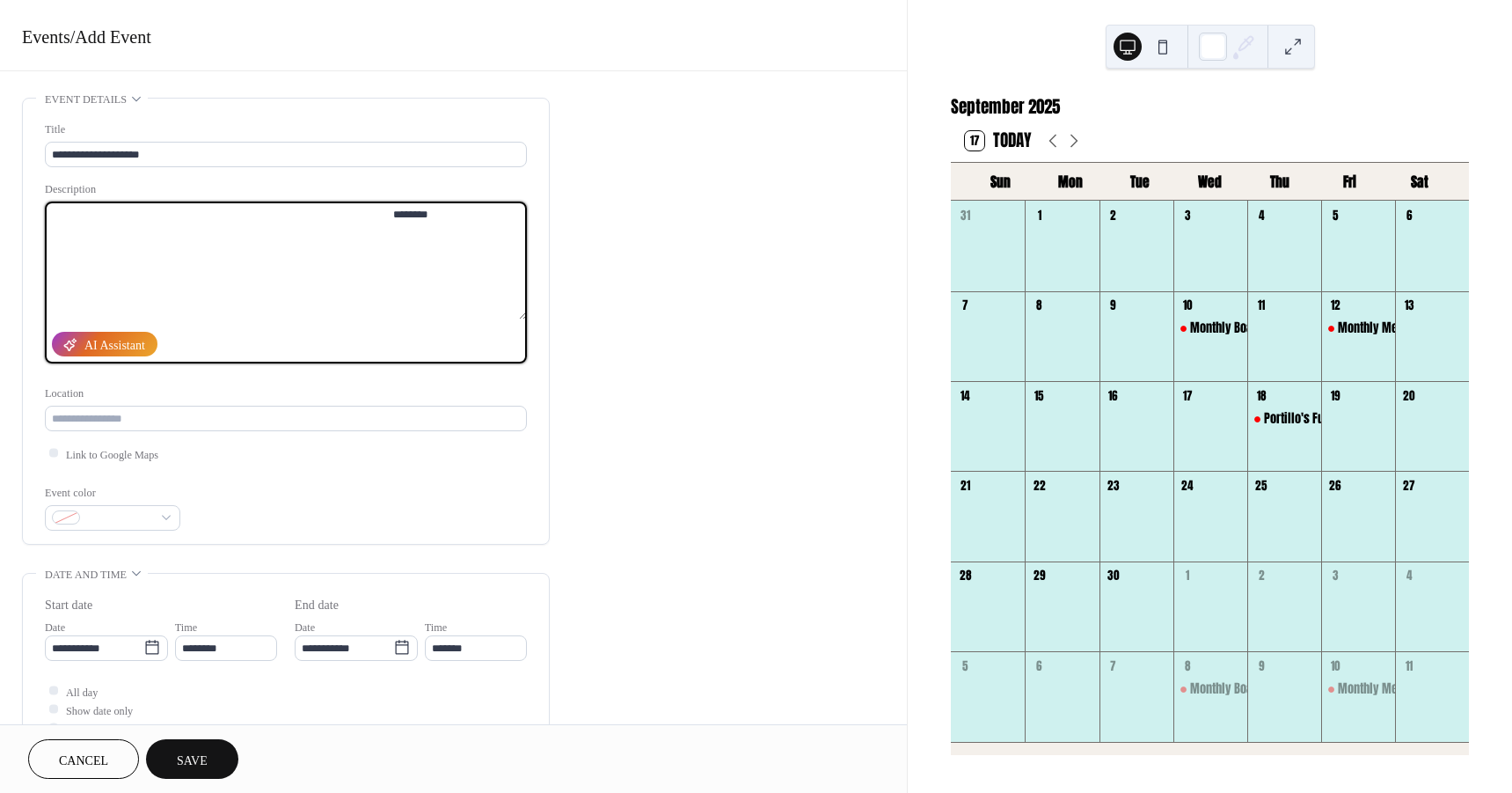 click on "Discuss  *******" at bounding box center (286, 283) 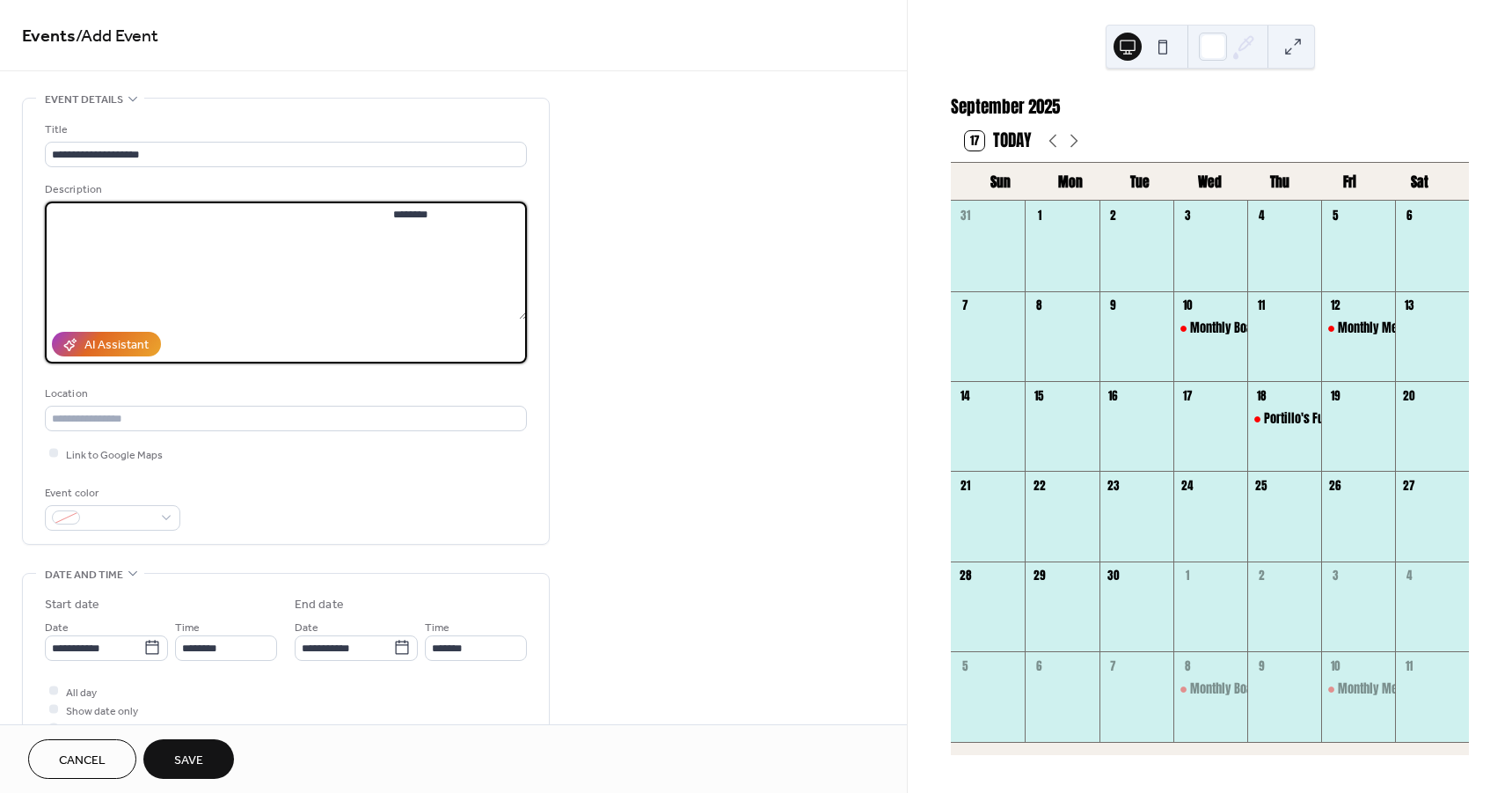 click on "*******" at bounding box center [457, 261] 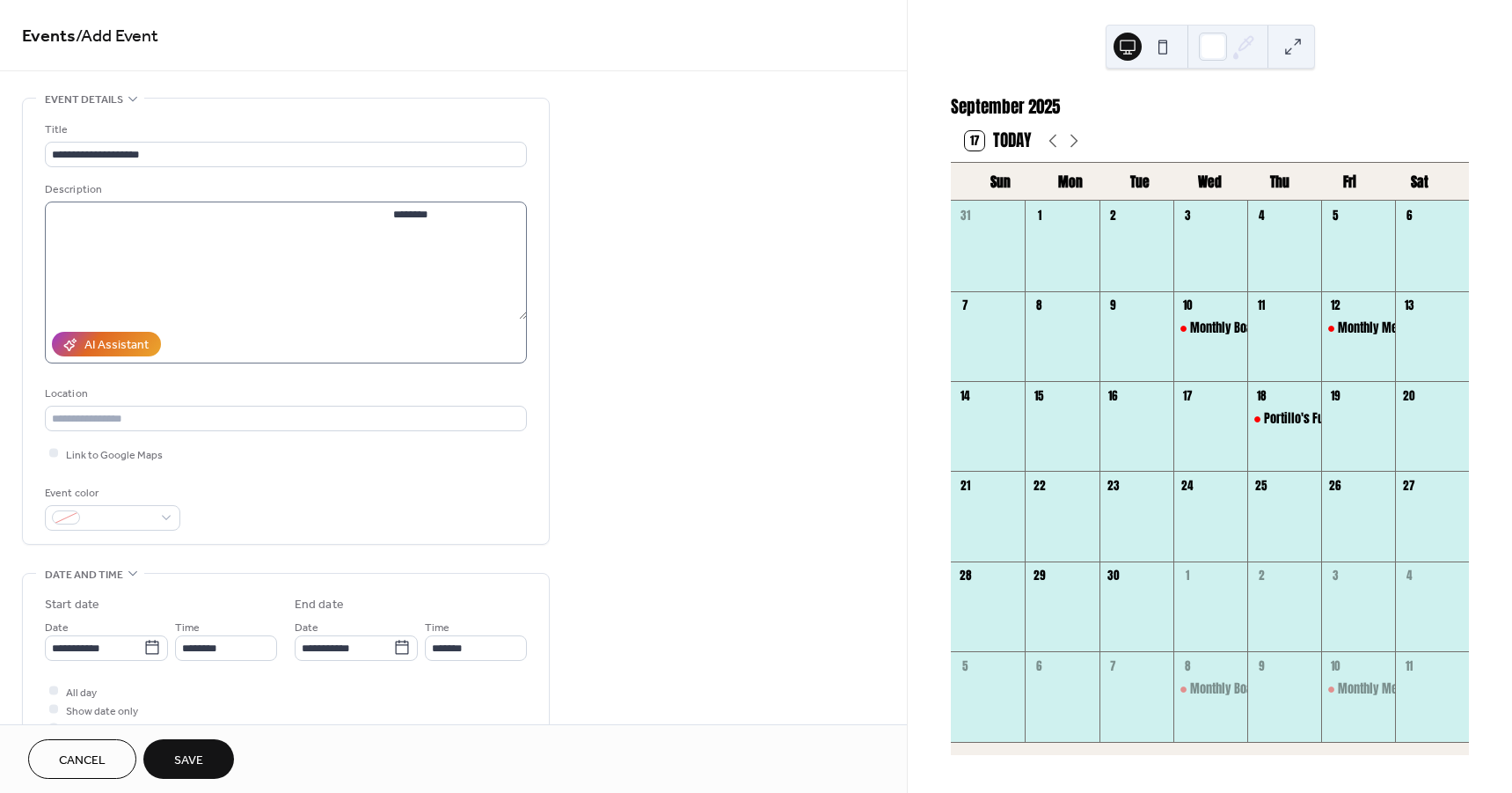click on "Discuss  *******" at bounding box center [286, 283] 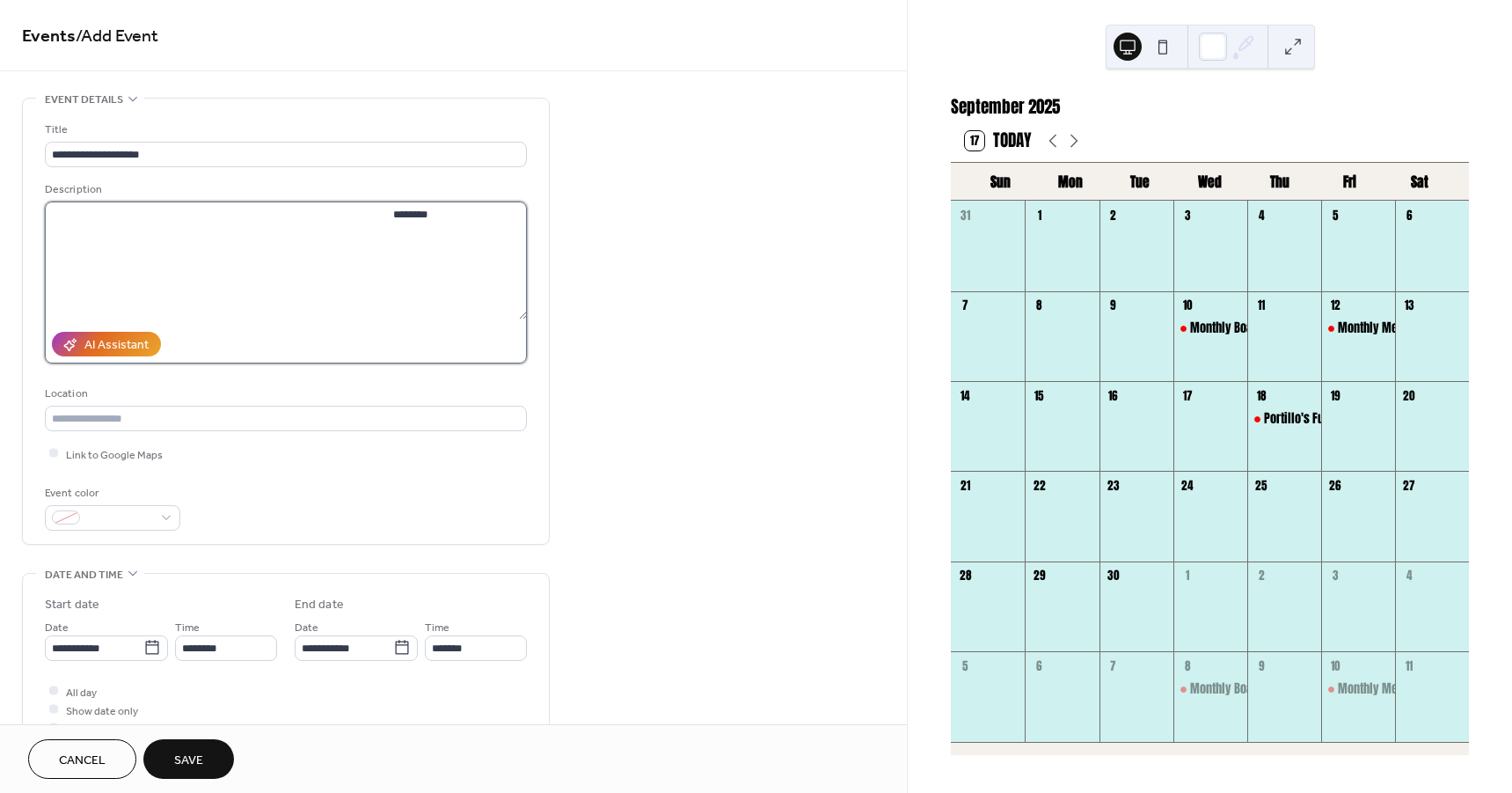 click on "*******" at bounding box center [457, 261] 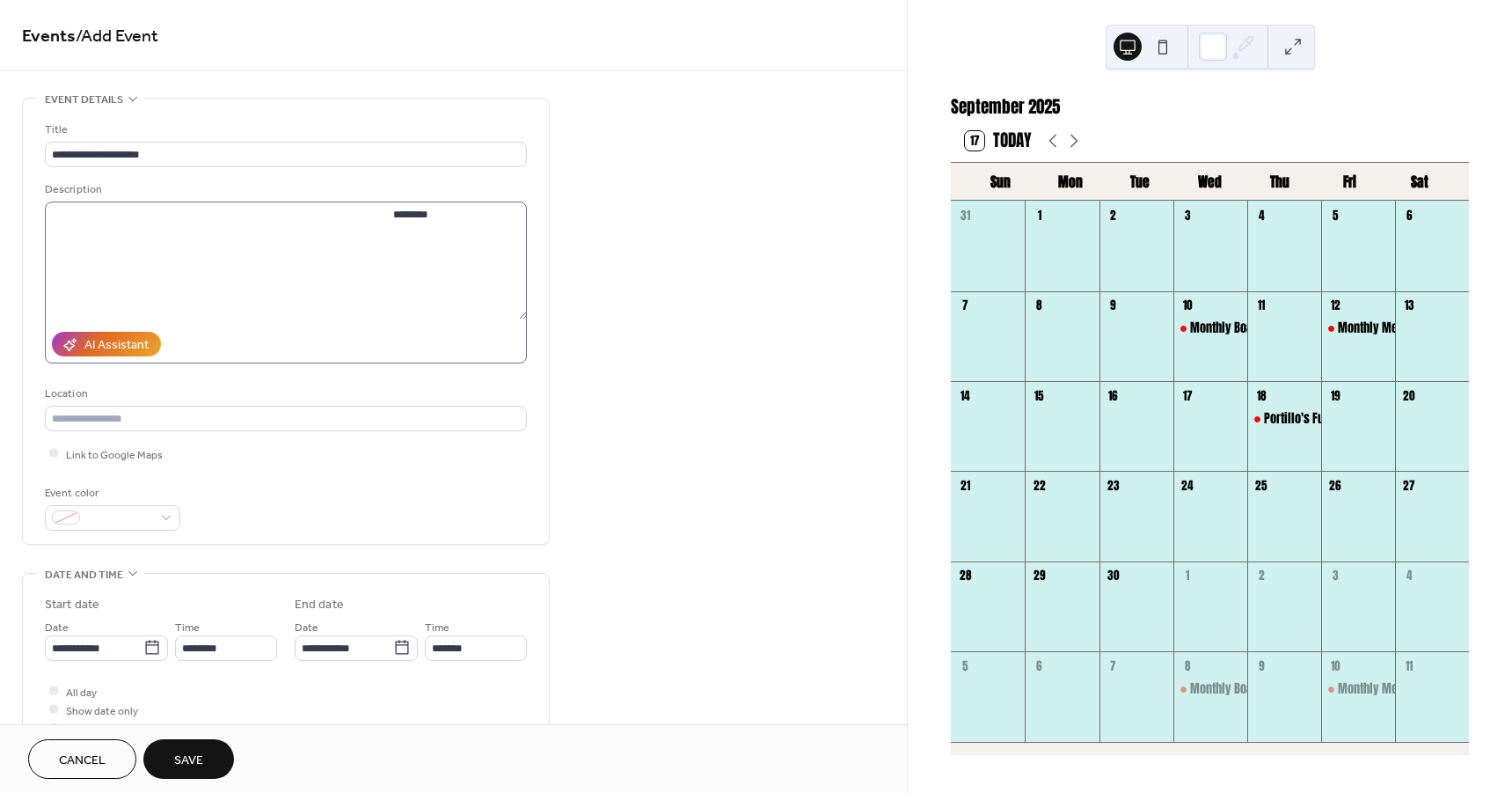 click on "Discuss  *******" at bounding box center (286, 283) 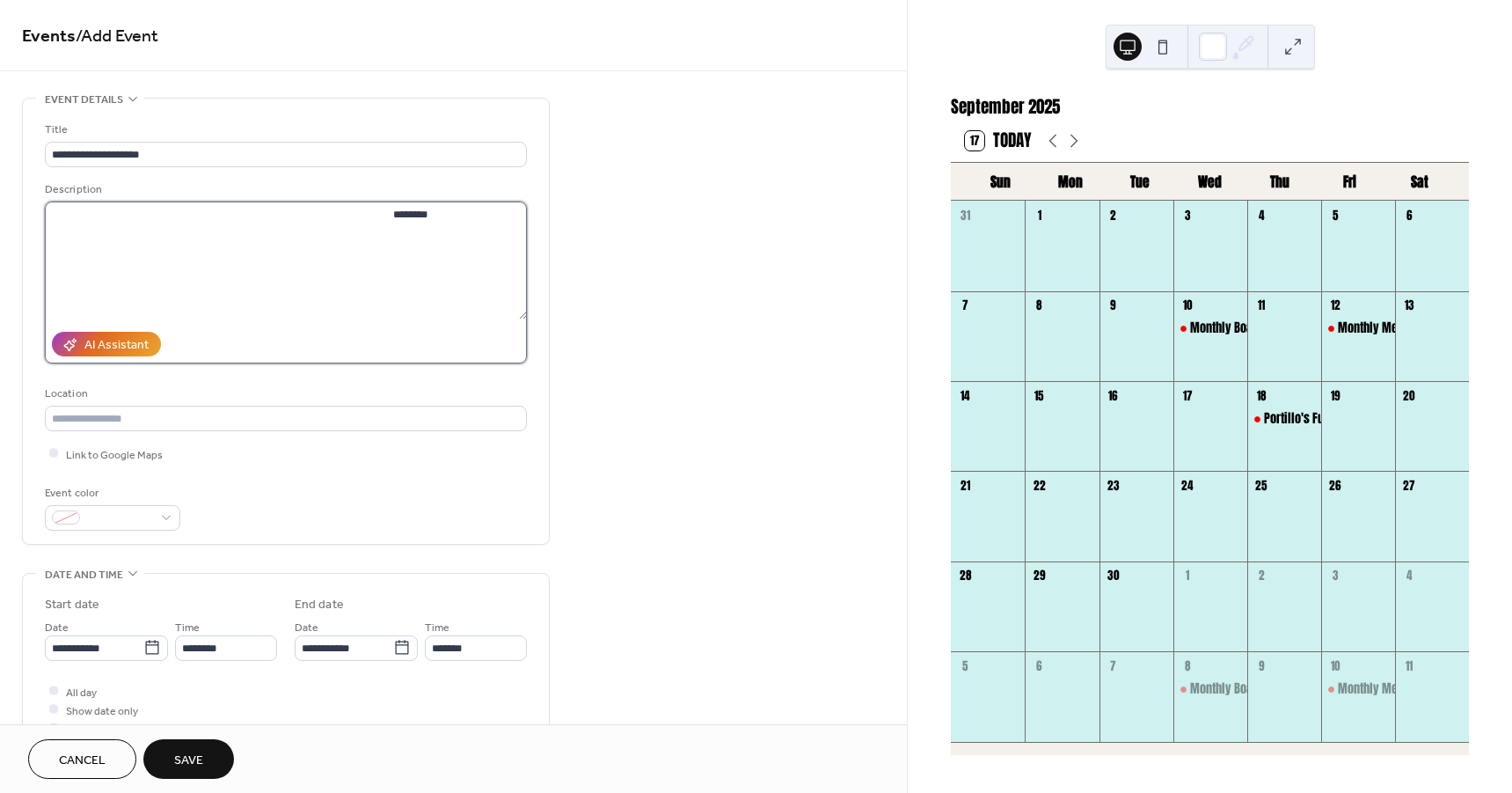 click on "*******" at bounding box center [457, 261] 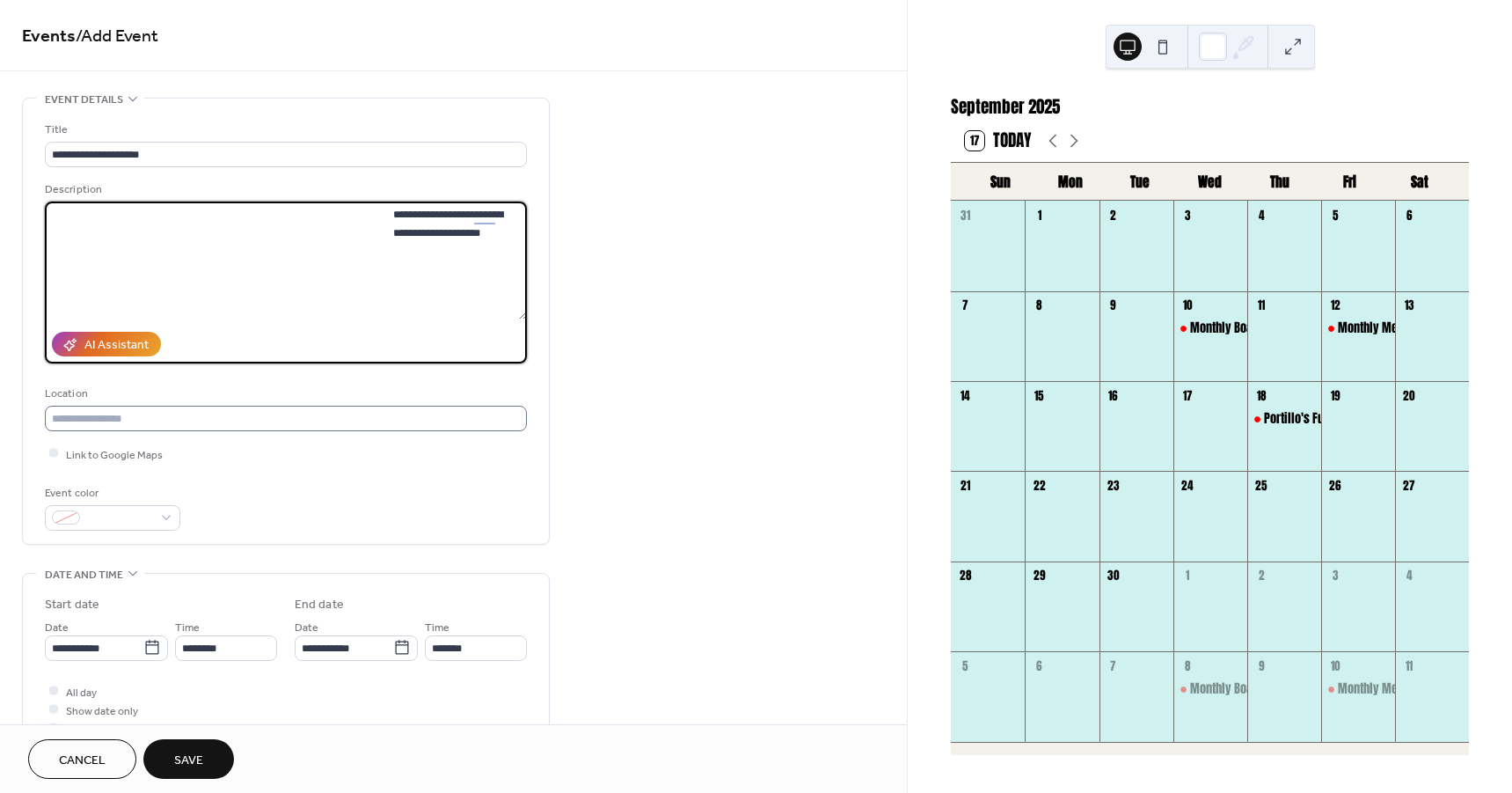 type on "**********" 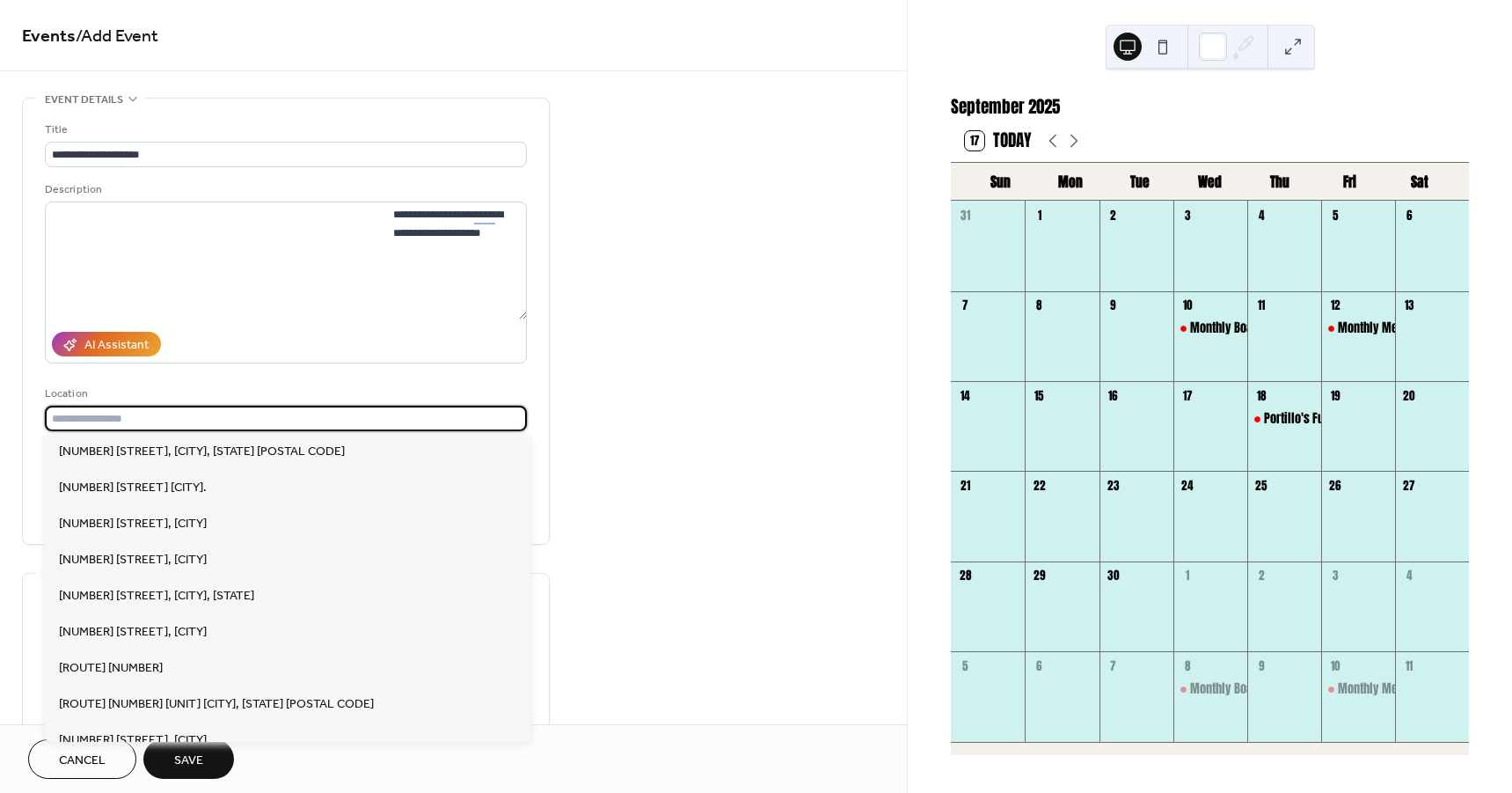click at bounding box center [286, 418] 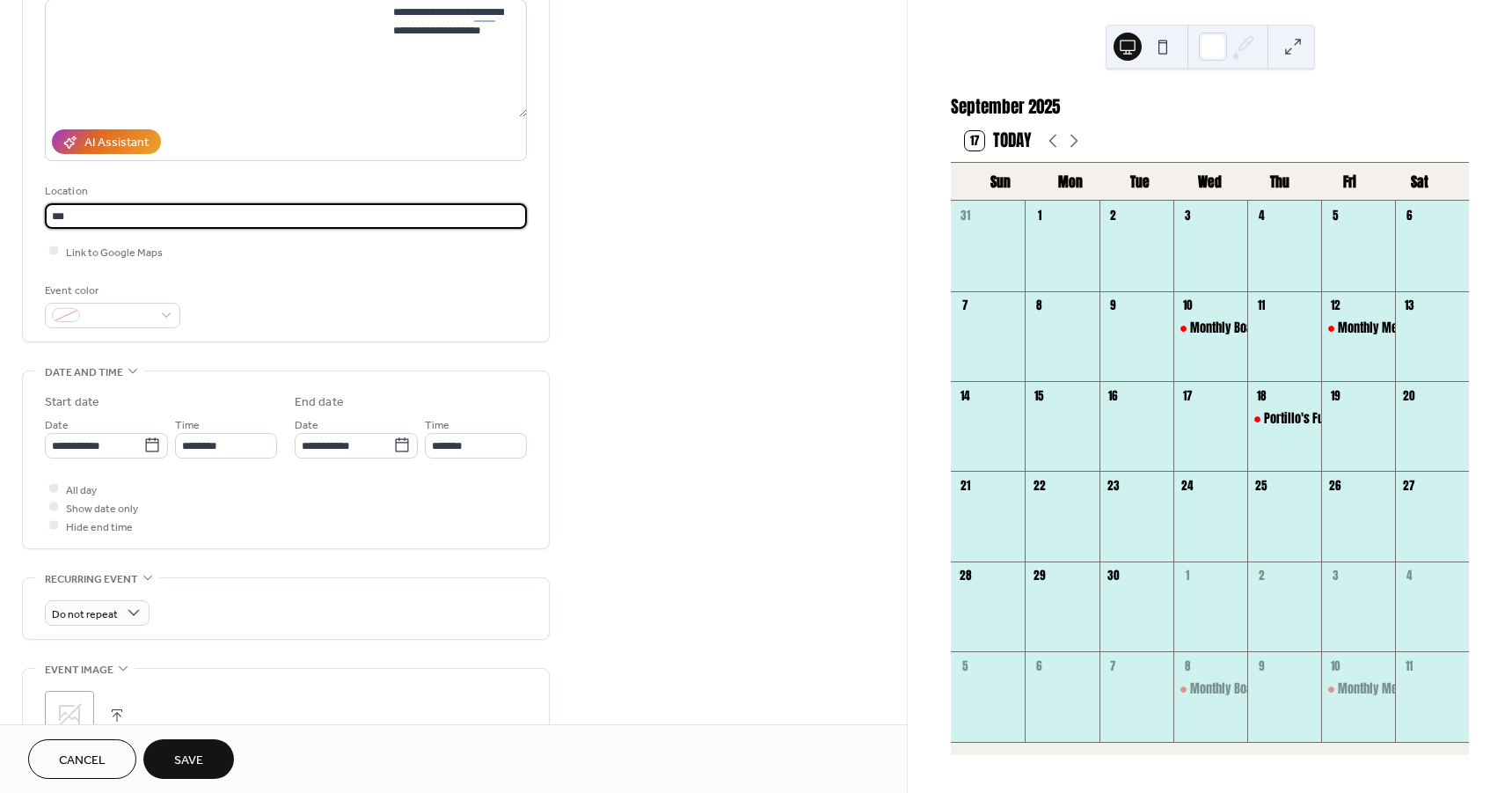 scroll, scrollTop: 220, scrollLeft: 0, axis: vertical 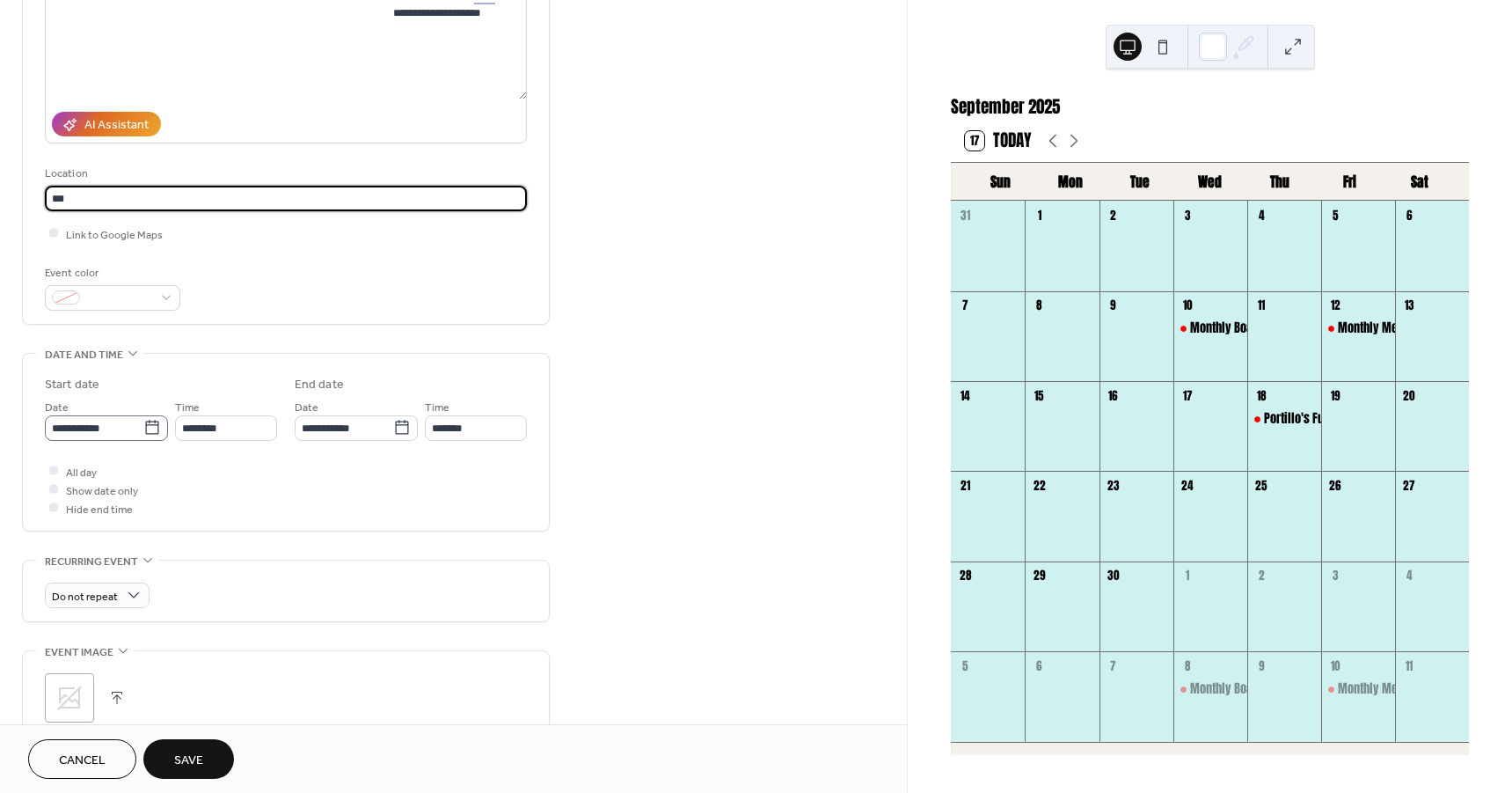 type on "***" 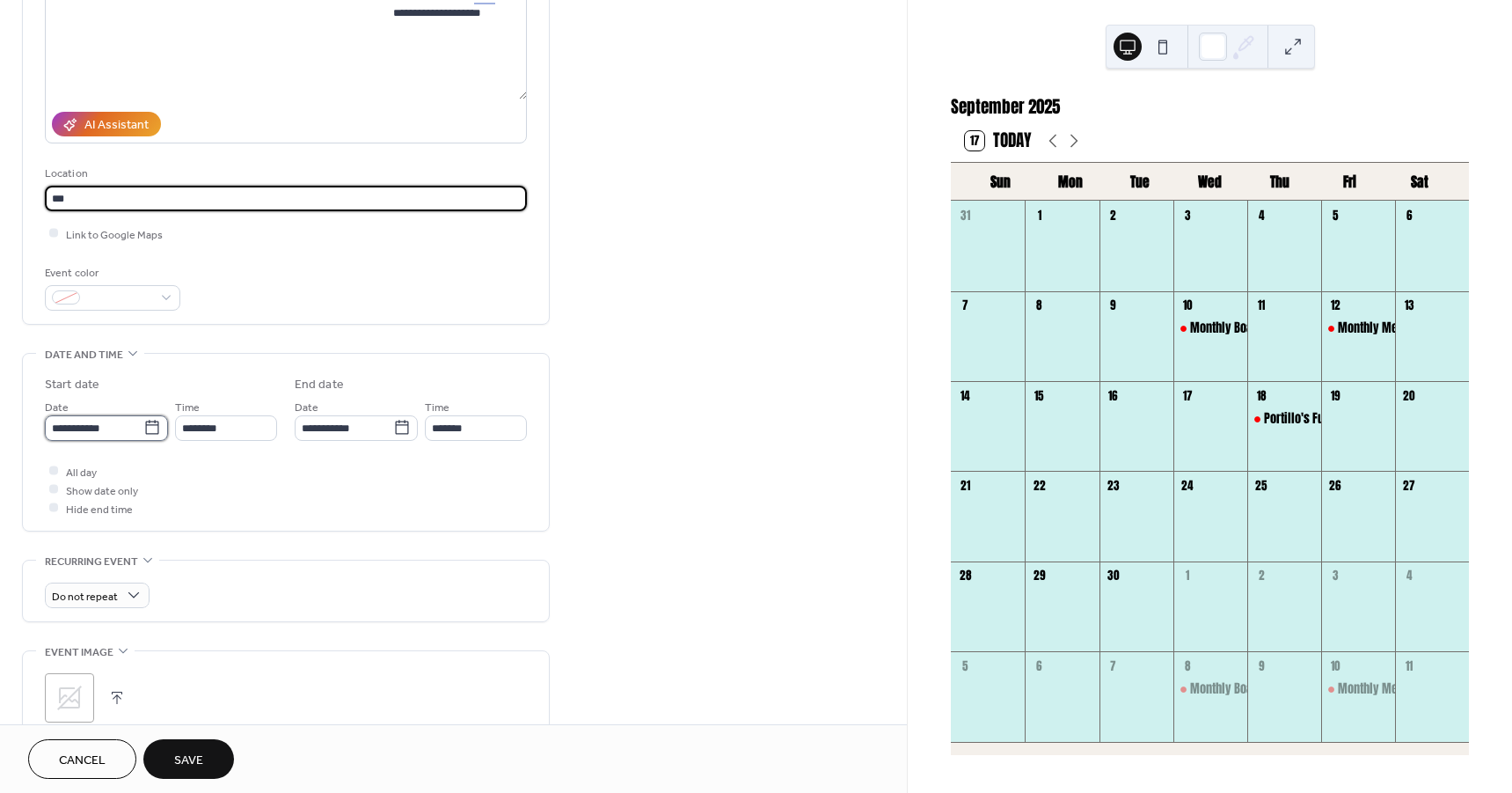 click on "**********" at bounding box center [94, 428] 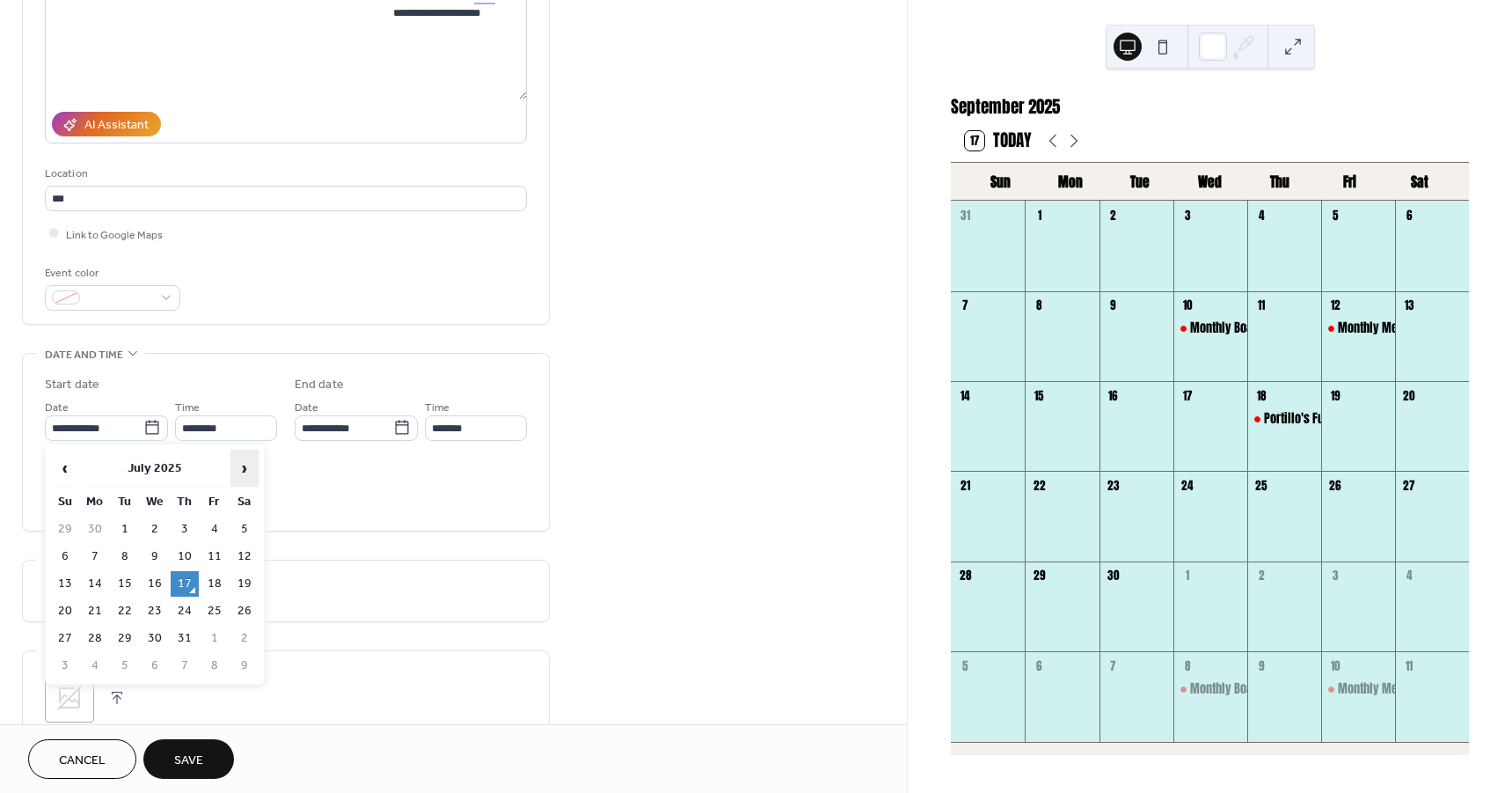 click on "›" at bounding box center (245, 468) 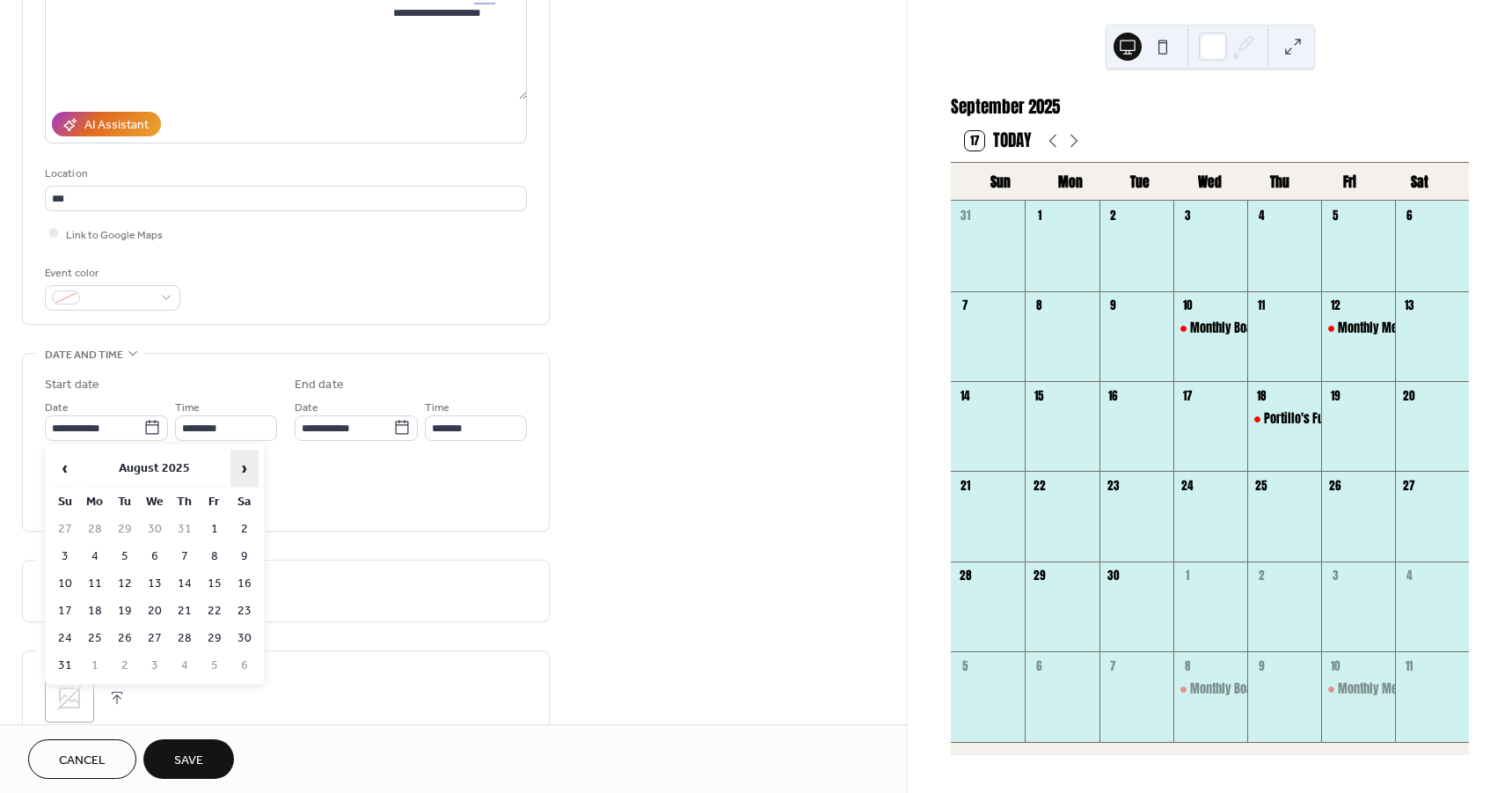 click on "›" at bounding box center (245, 468) 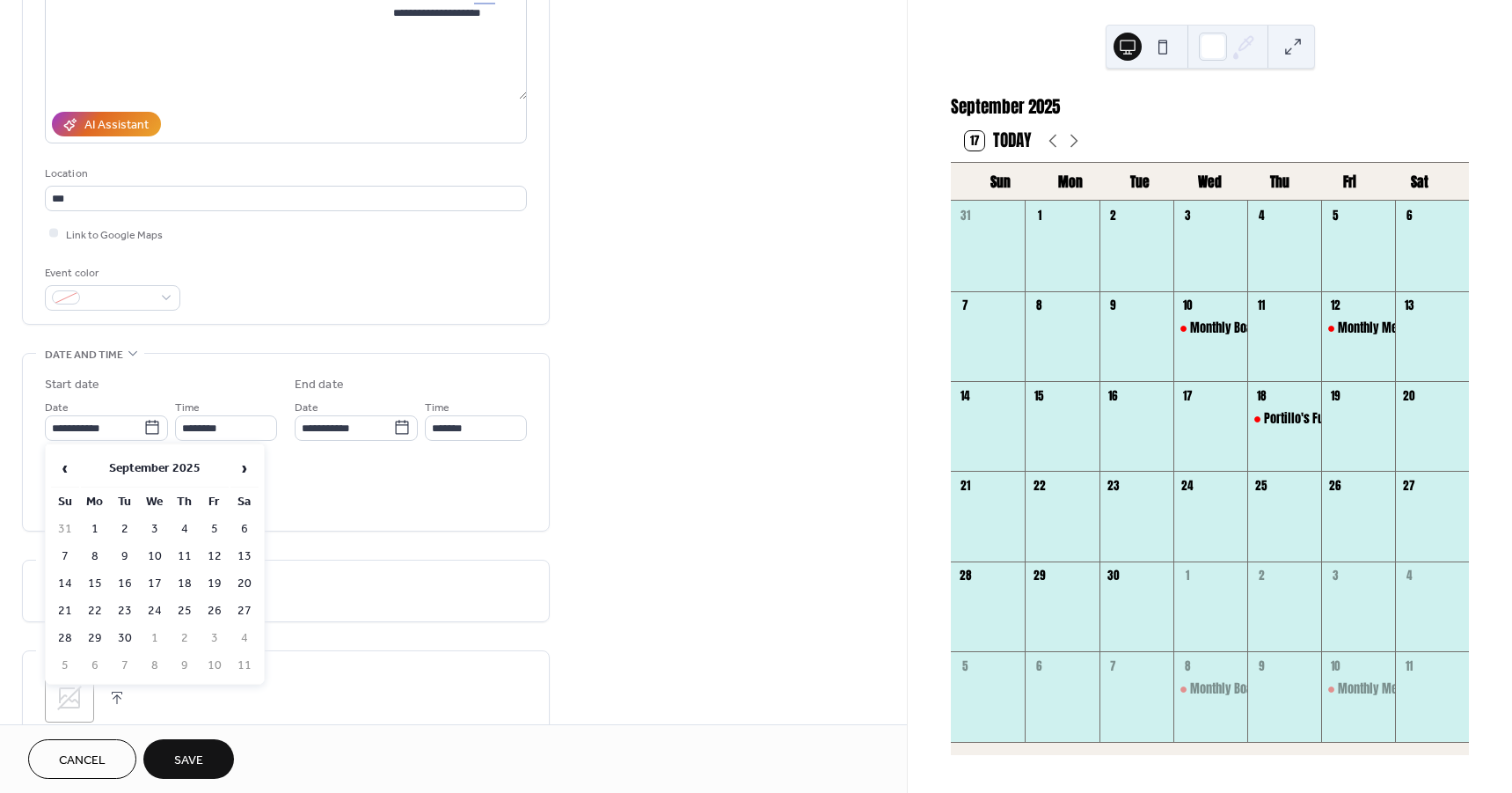 click on "29" at bounding box center (95, 638) 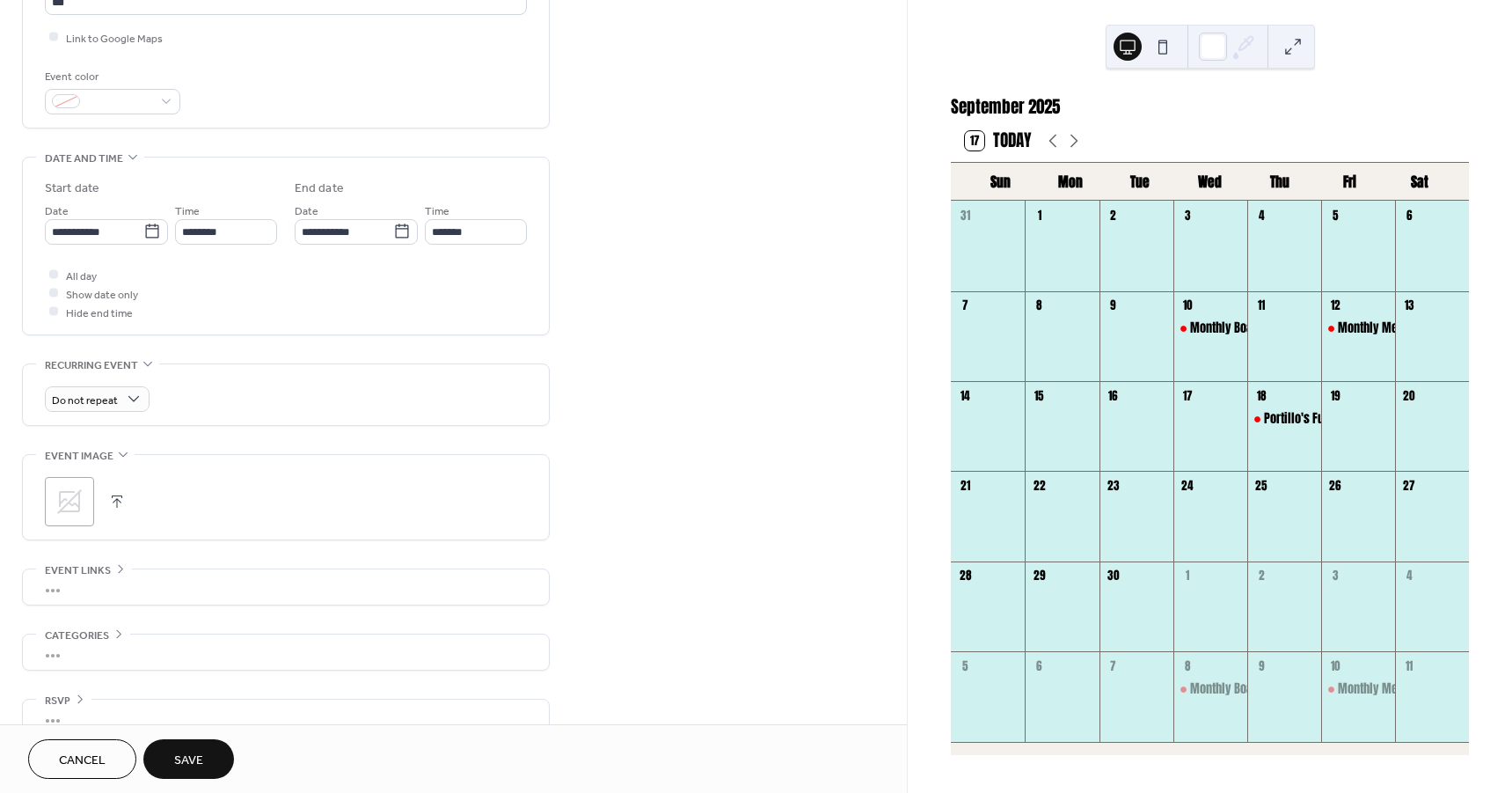 scroll, scrollTop: 440, scrollLeft: 0, axis: vertical 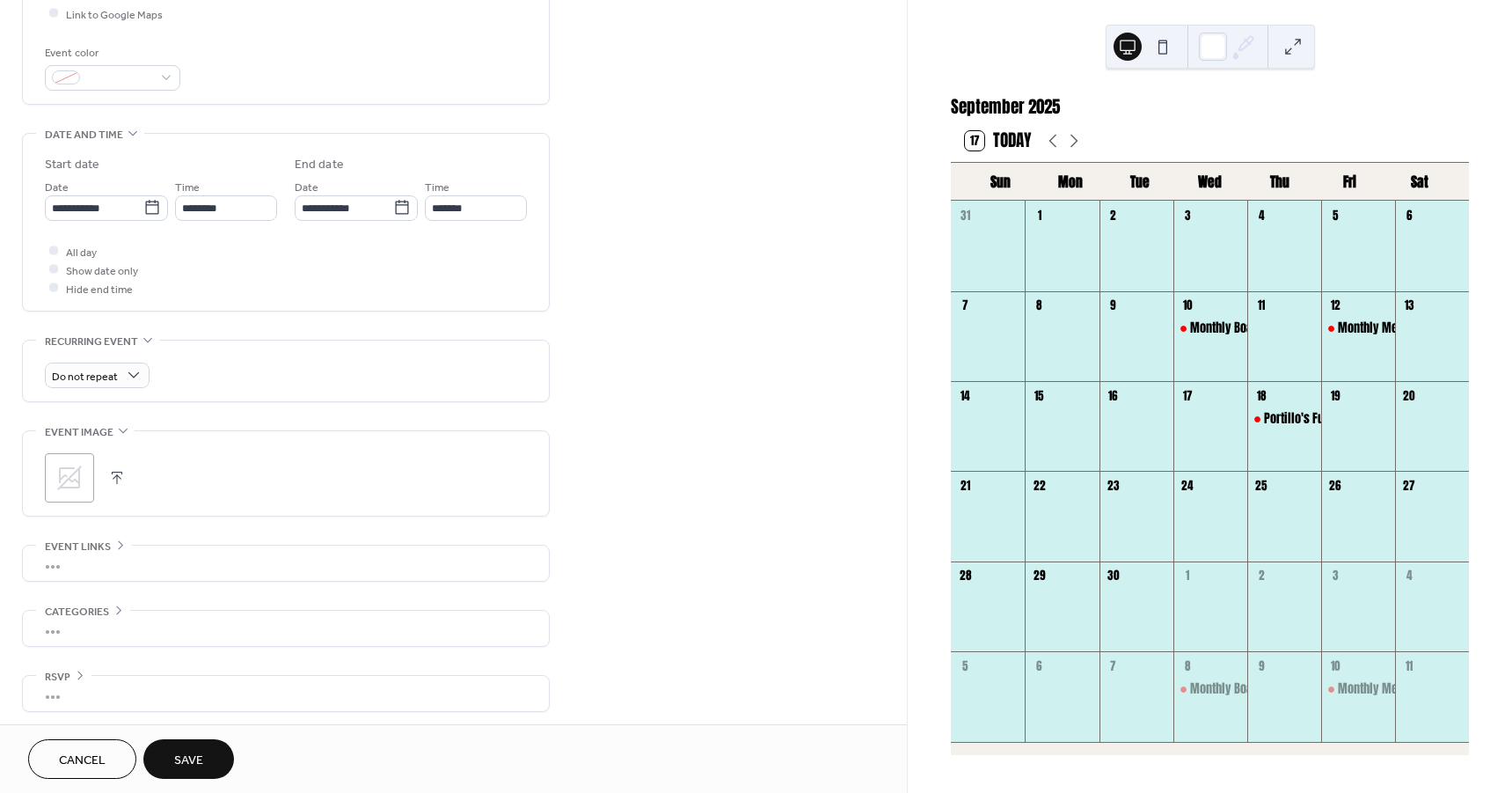 click on "Save" at bounding box center [188, 760] 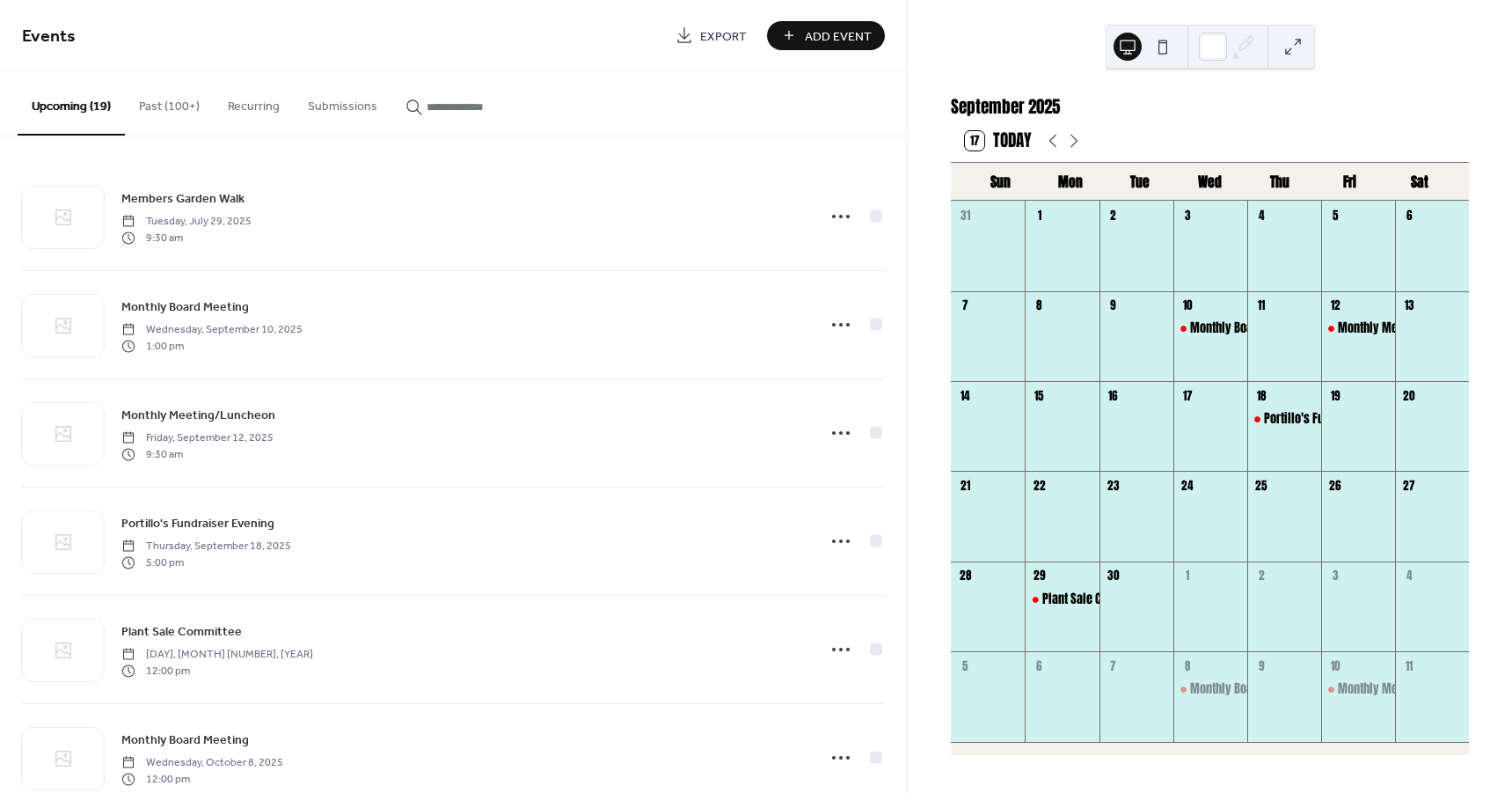 click on "Add Event" at bounding box center (838, 36) 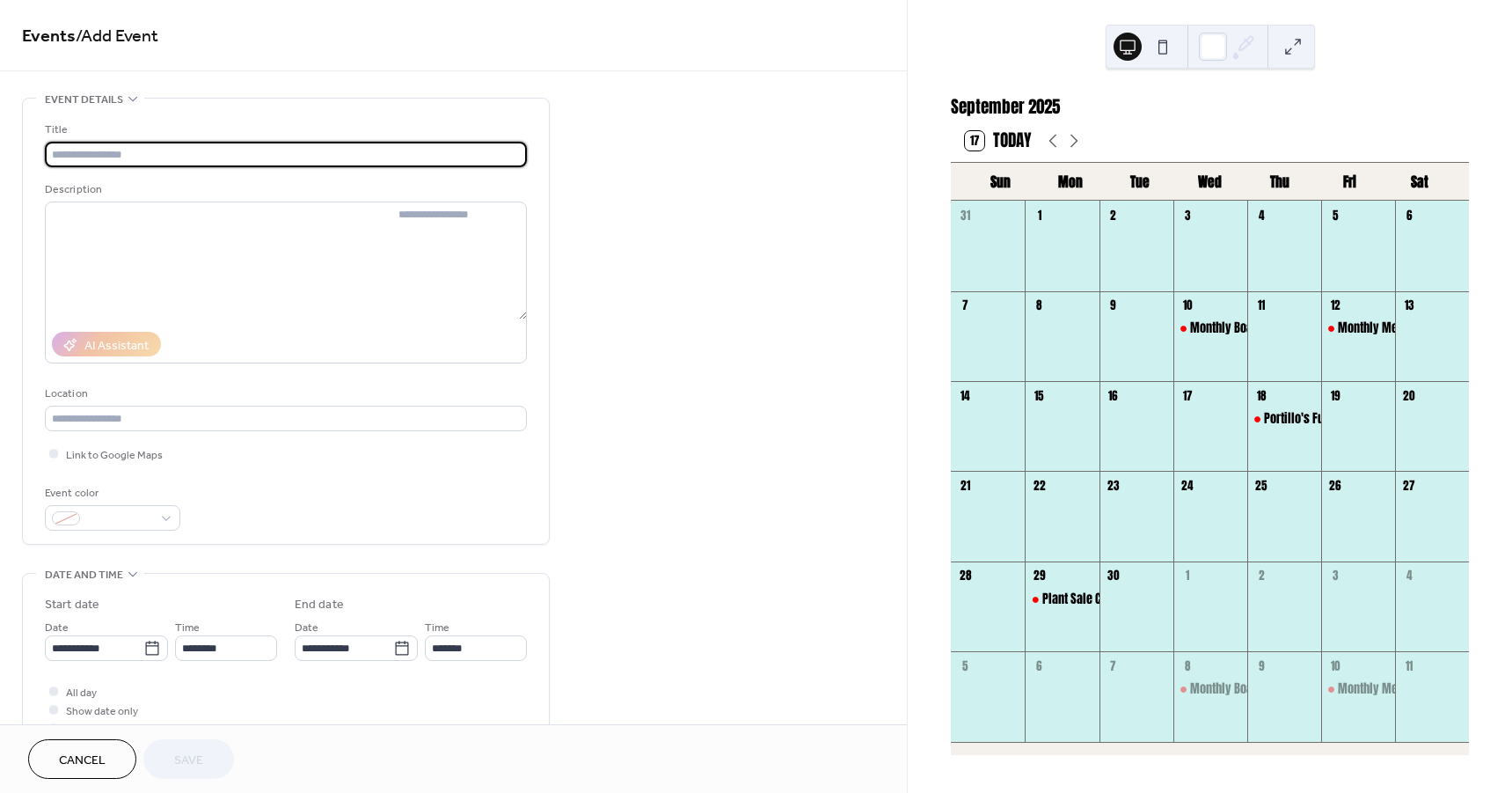 click at bounding box center (286, 154) 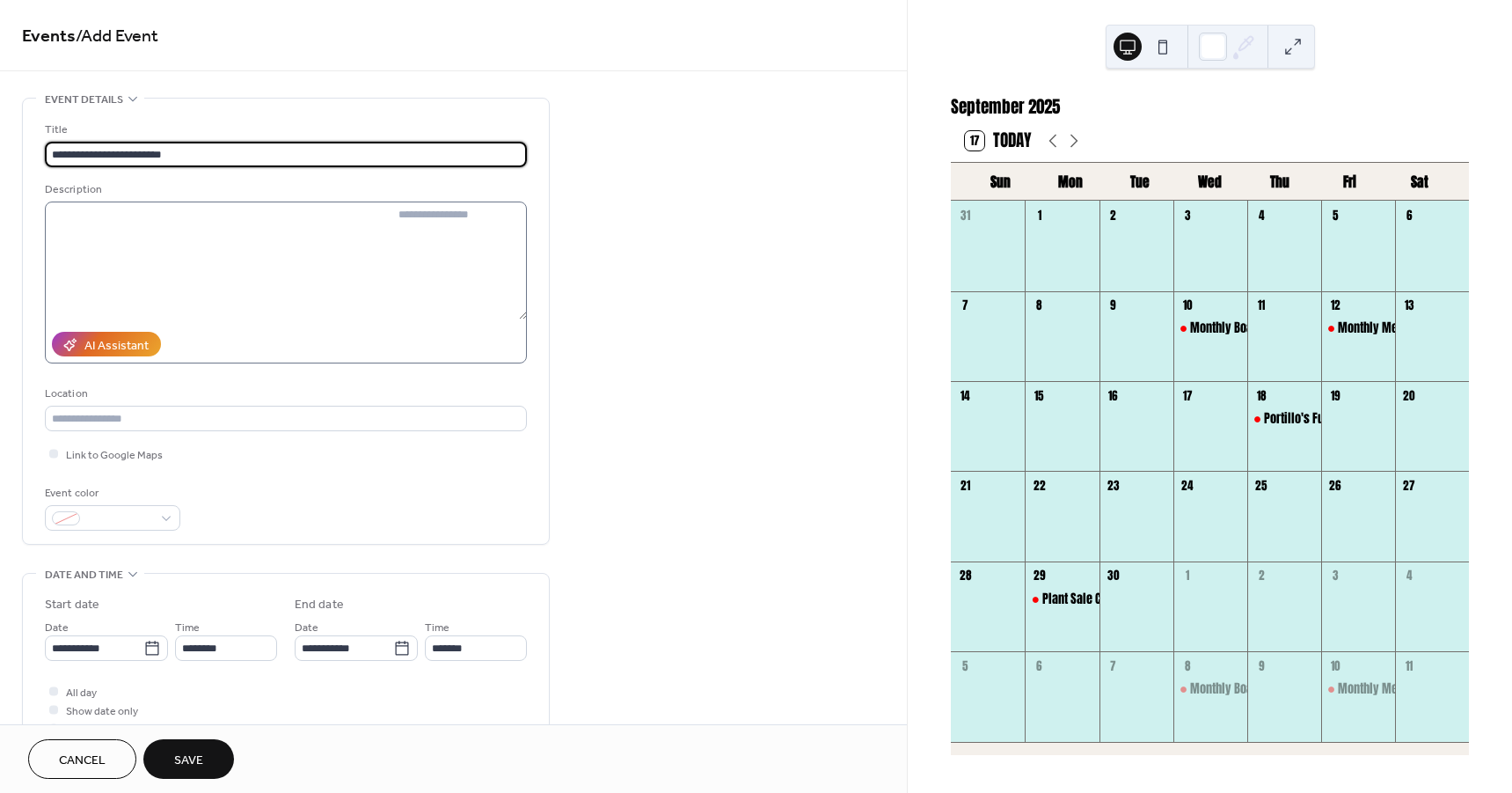 type on "**********" 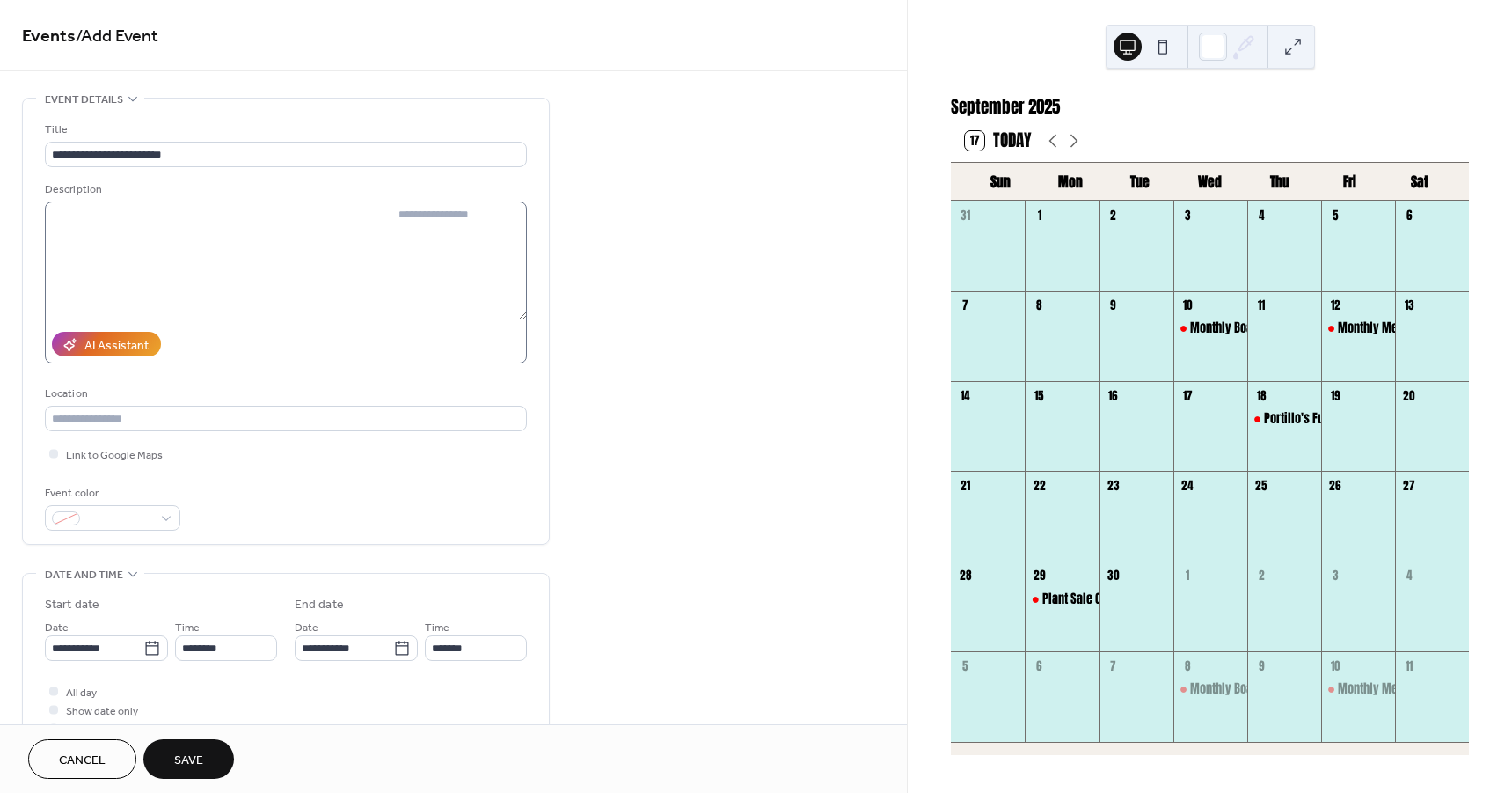 click at bounding box center [286, 283] 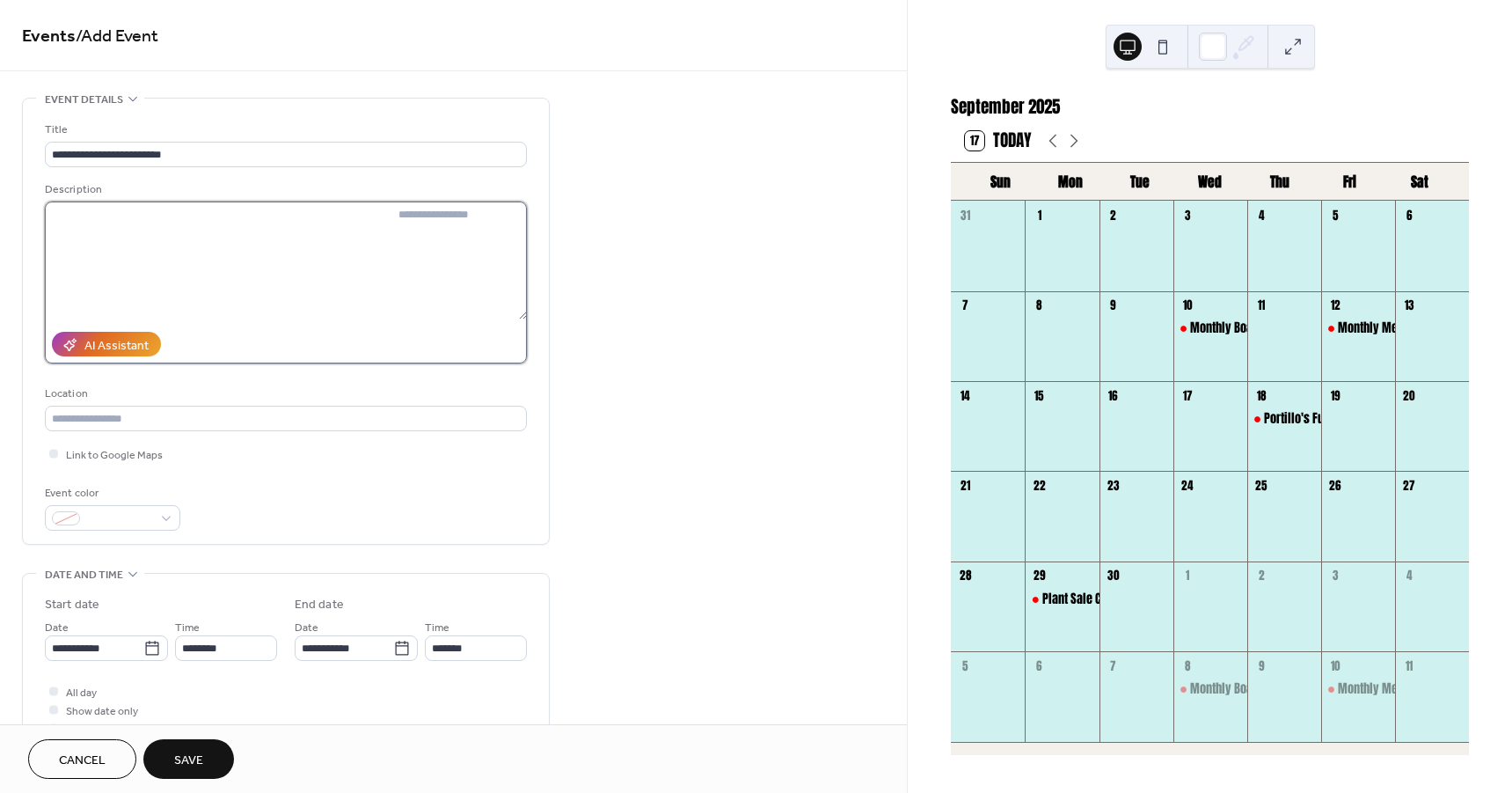 click at bounding box center (459, 261) 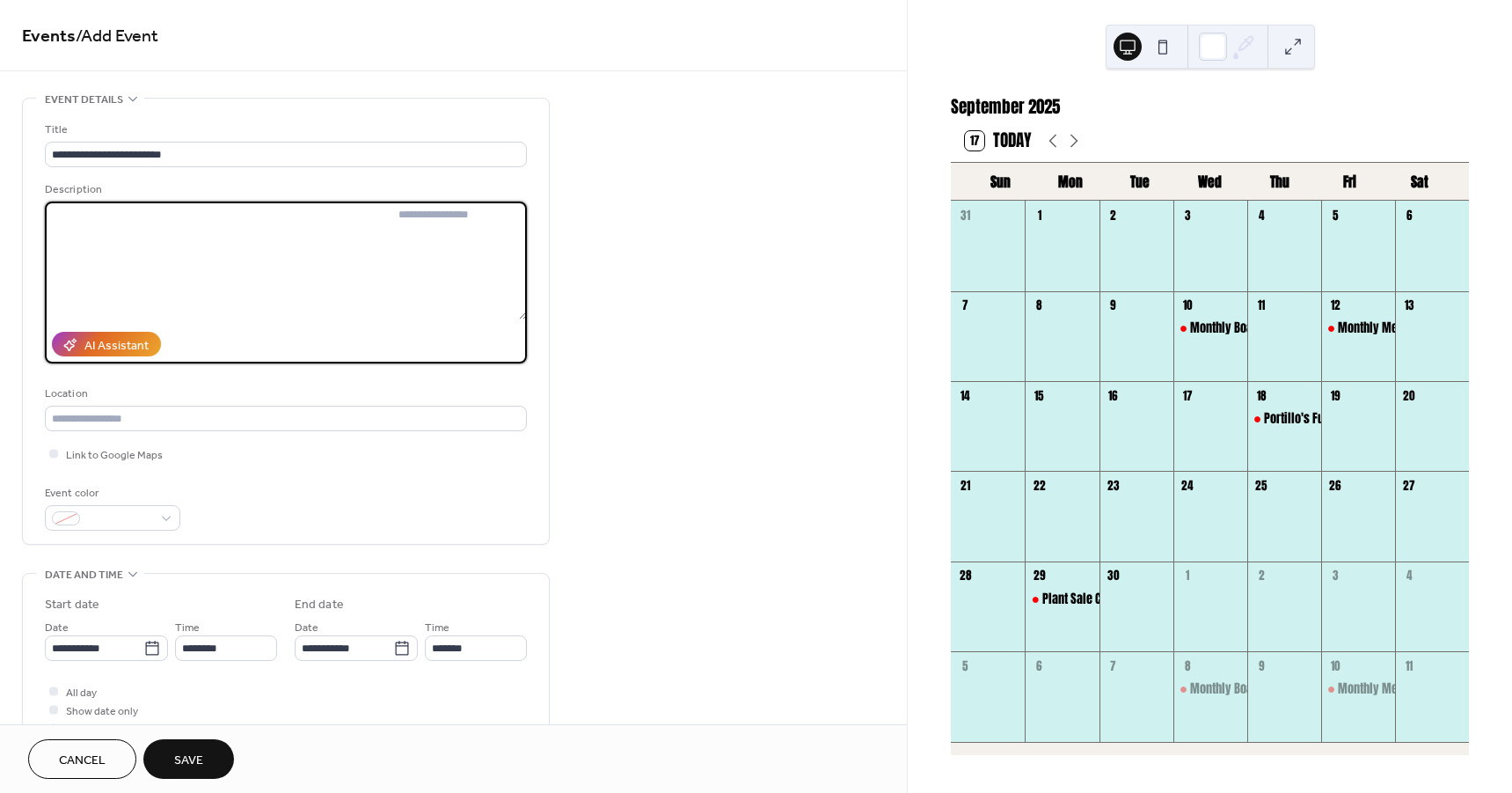 click at bounding box center (286, 283) 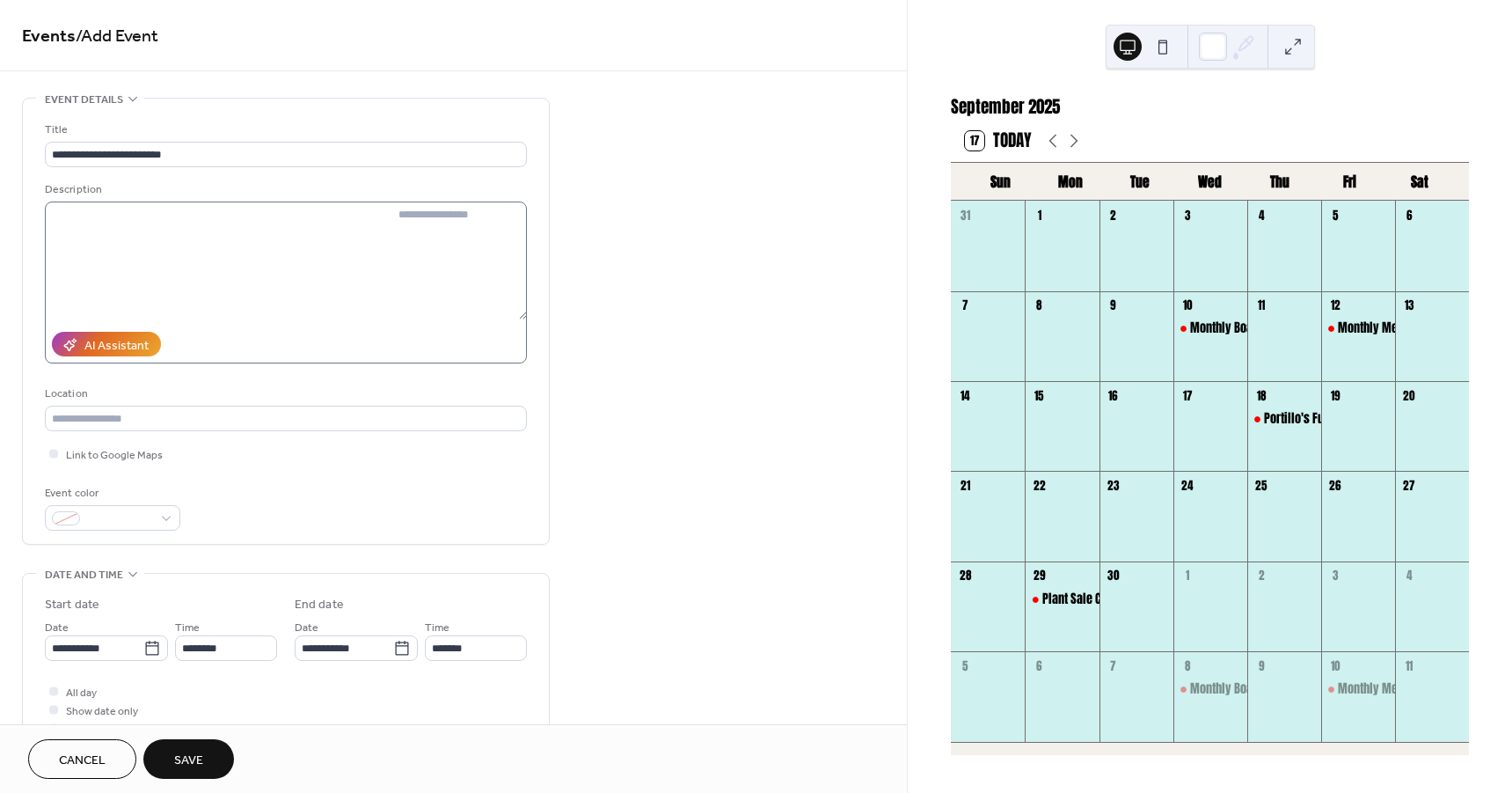 click at bounding box center [286, 283] 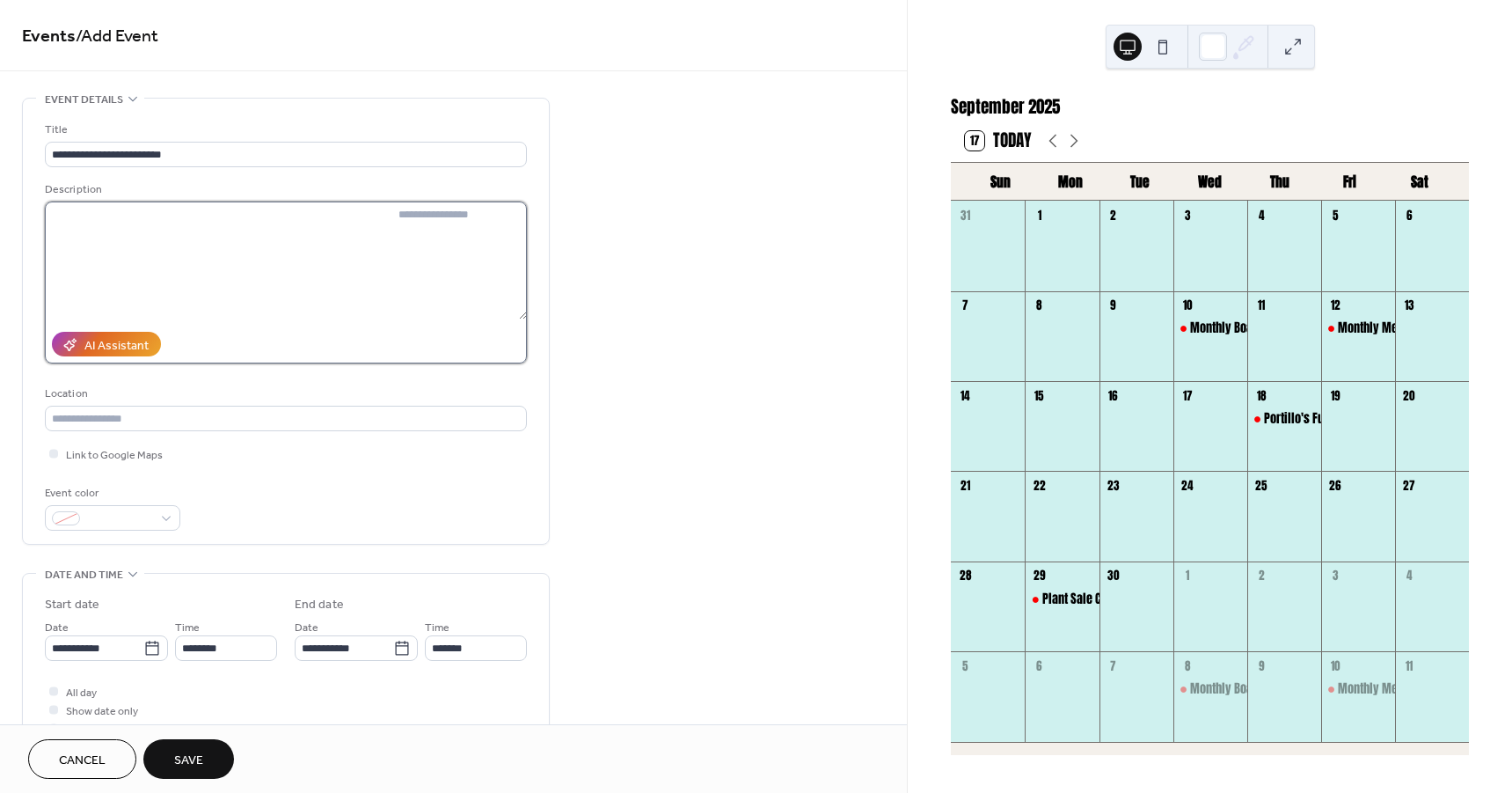 click at bounding box center (459, 261) 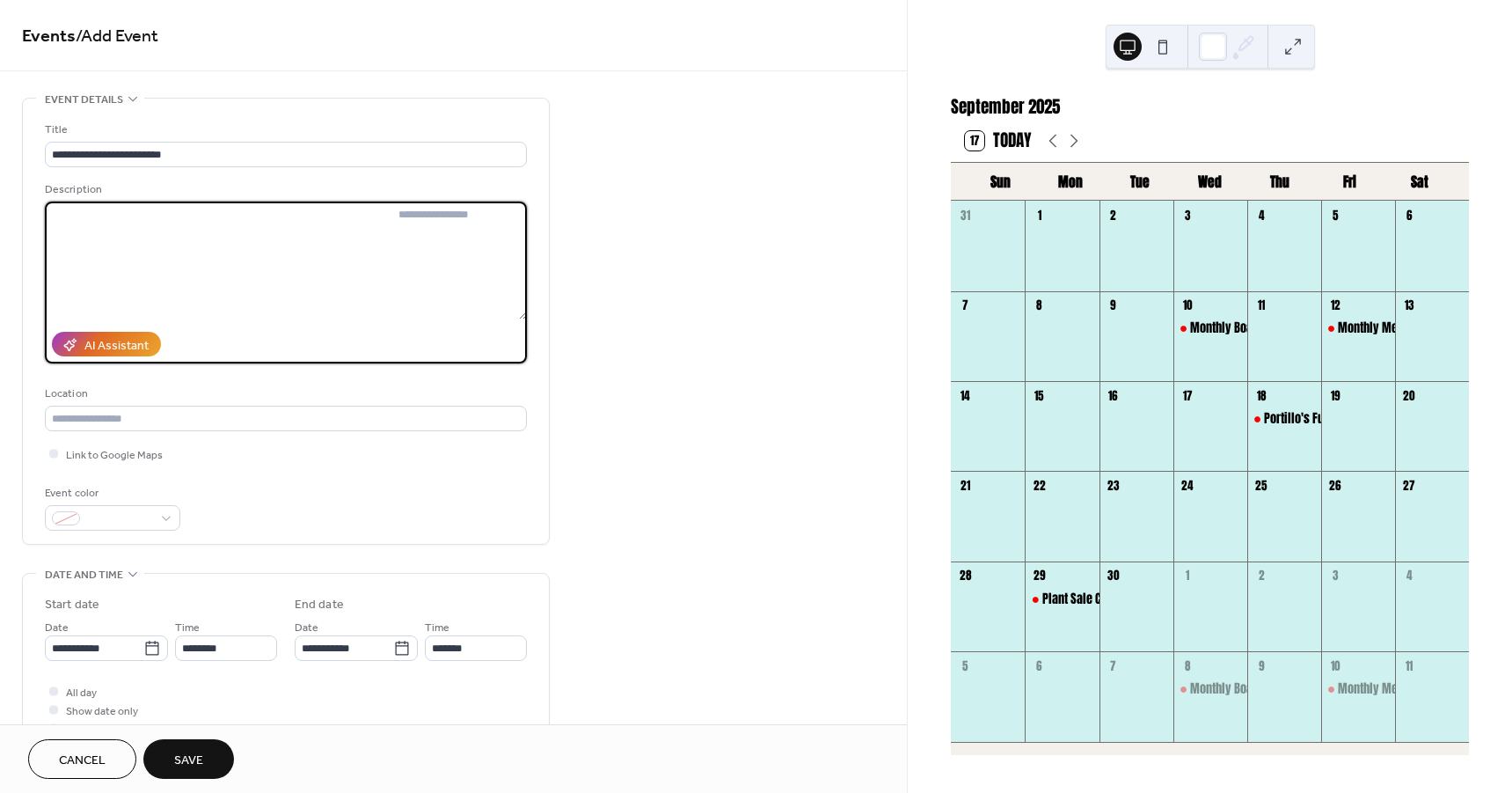 type on "*" 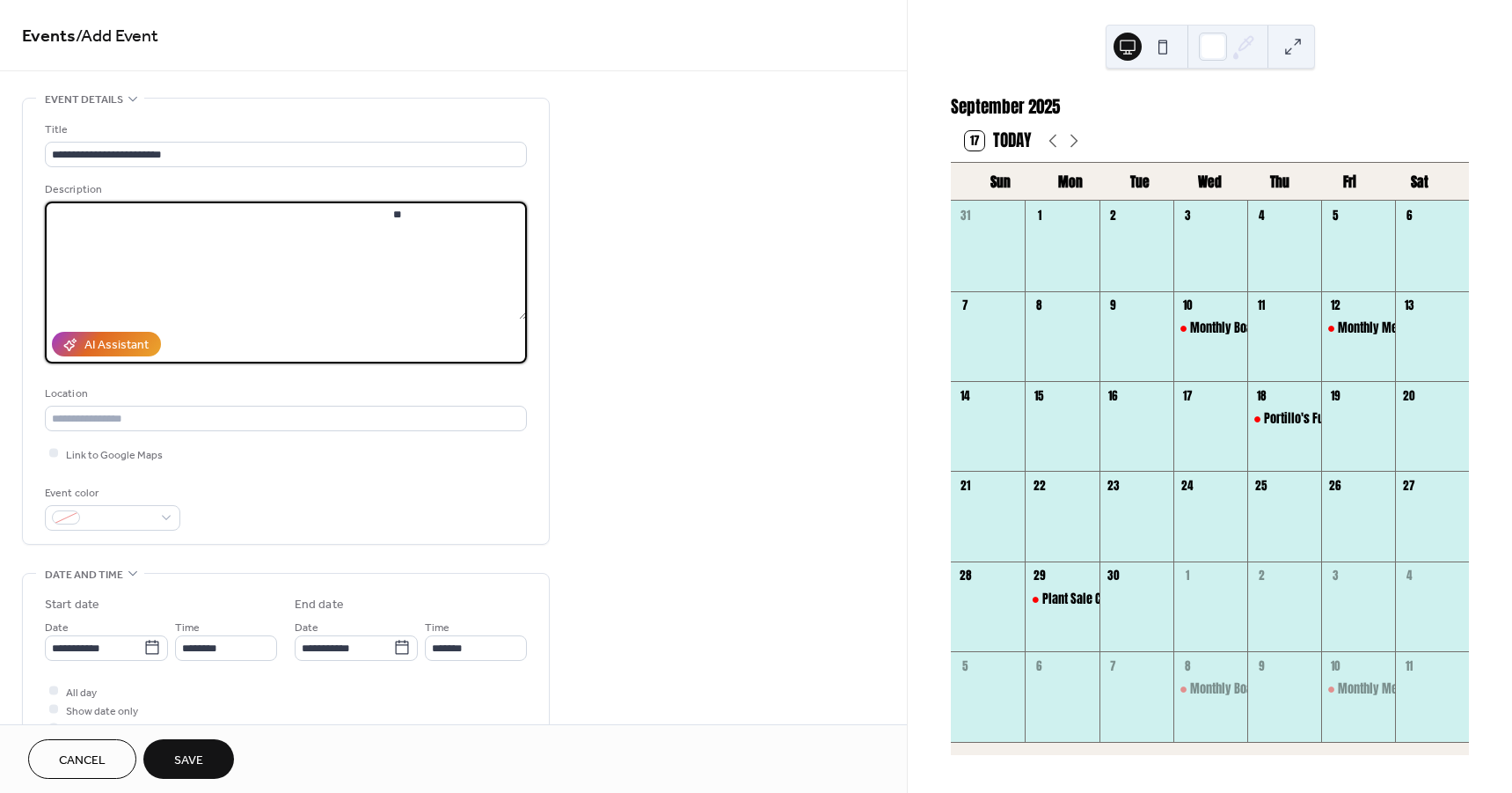 type on "*" 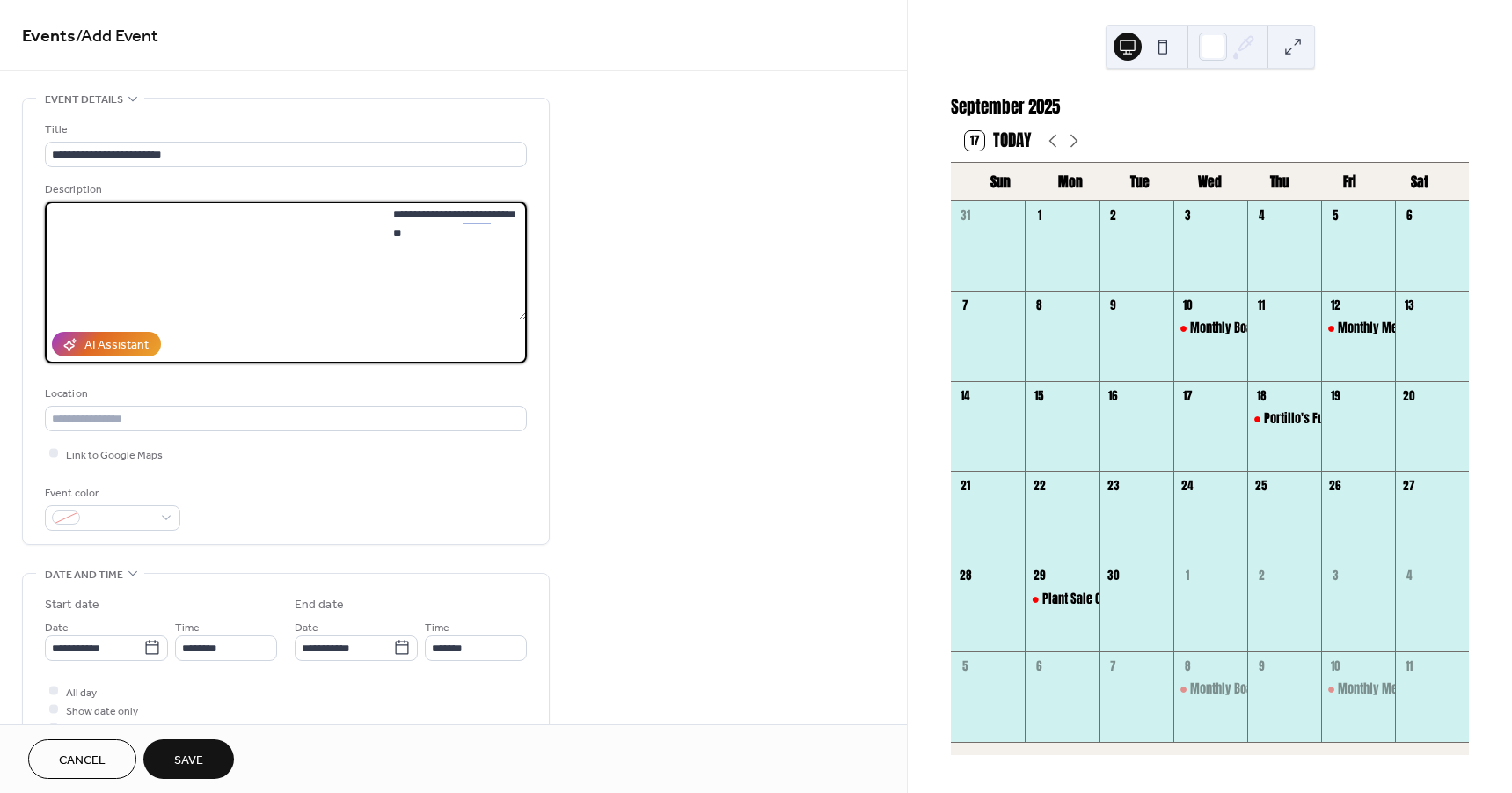 click on "**********" at bounding box center (457, 261) 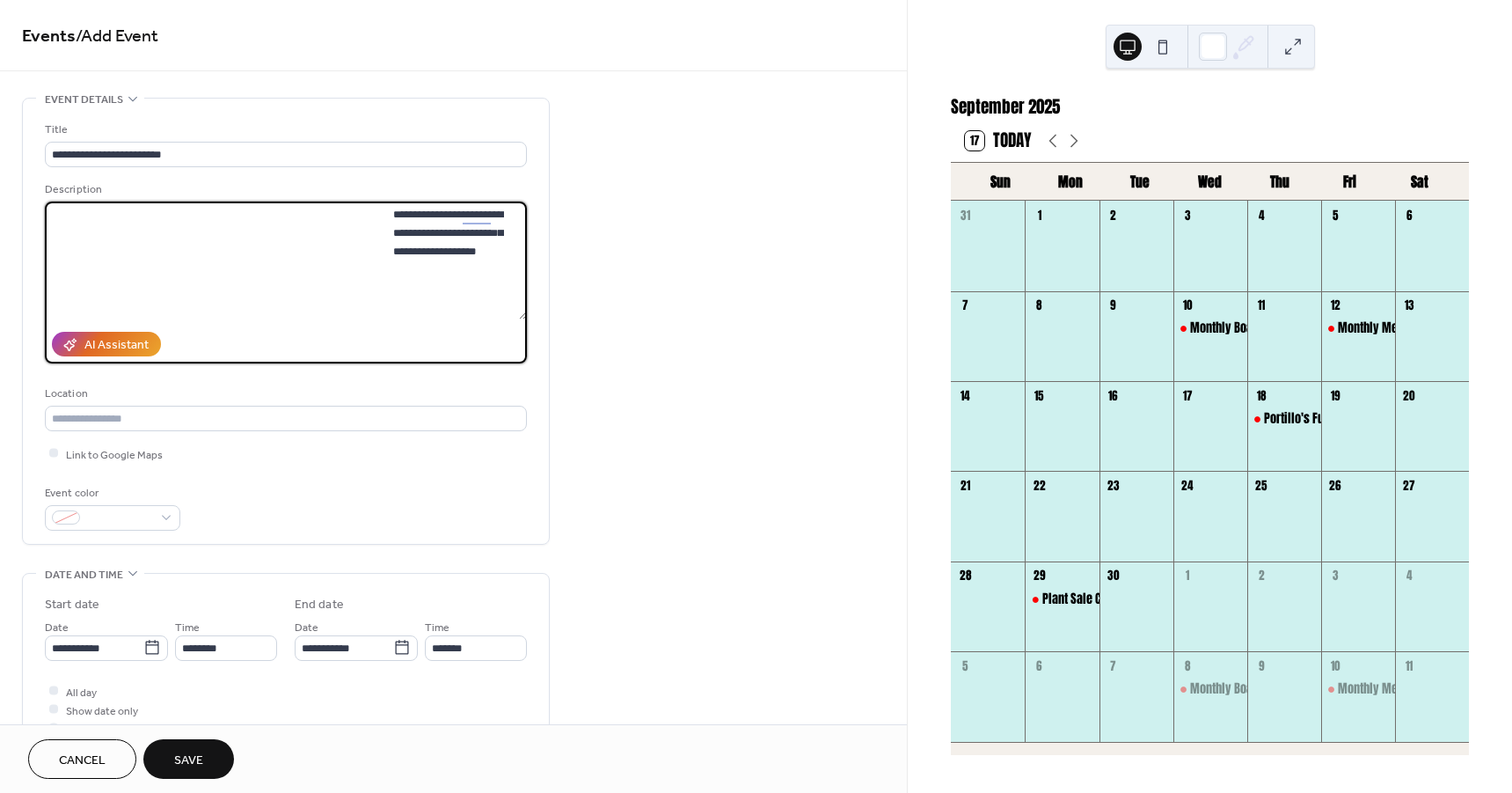 type on "**********" 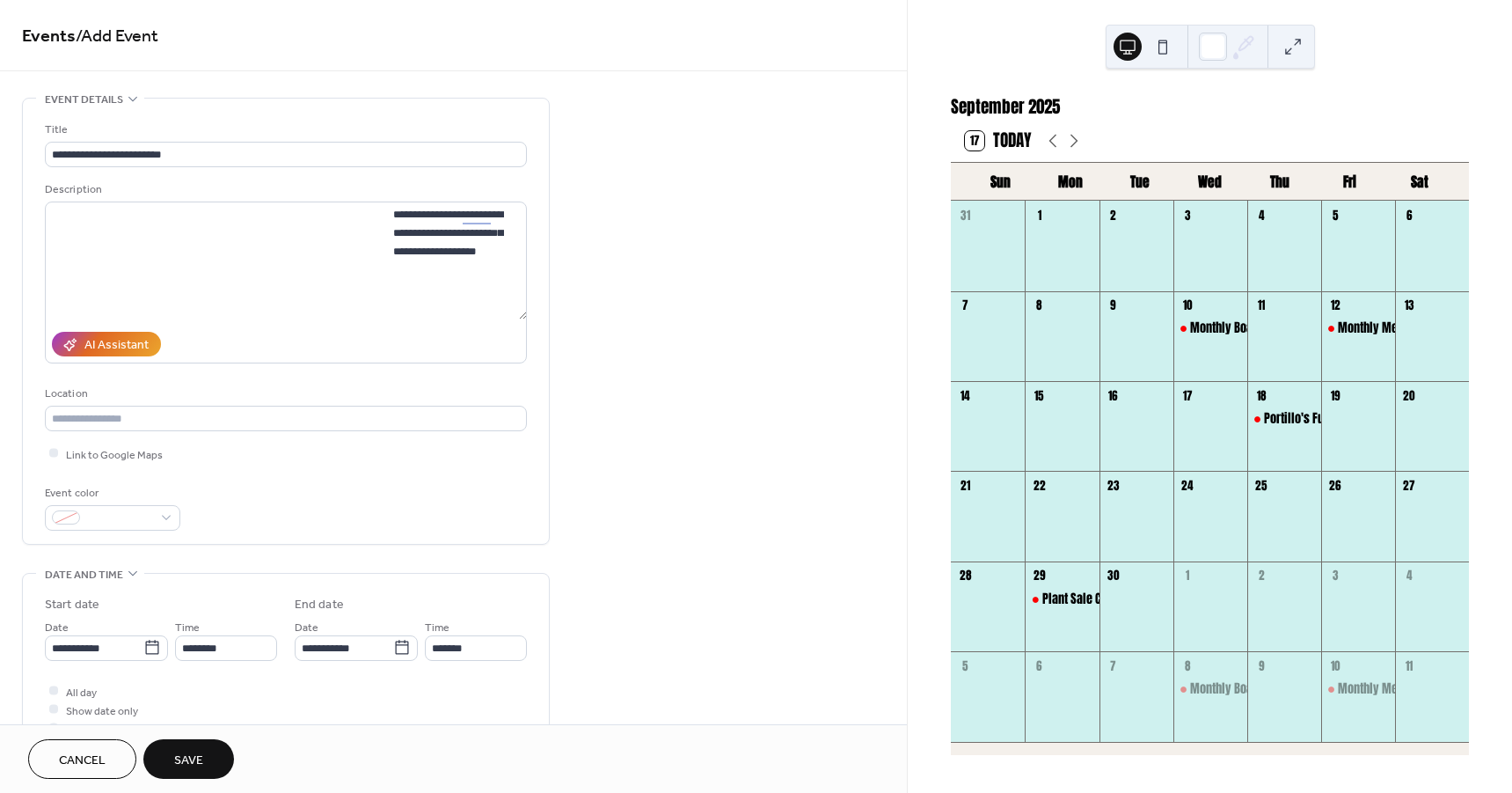 click on "Link to Google Maps" at bounding box center (286, 453) 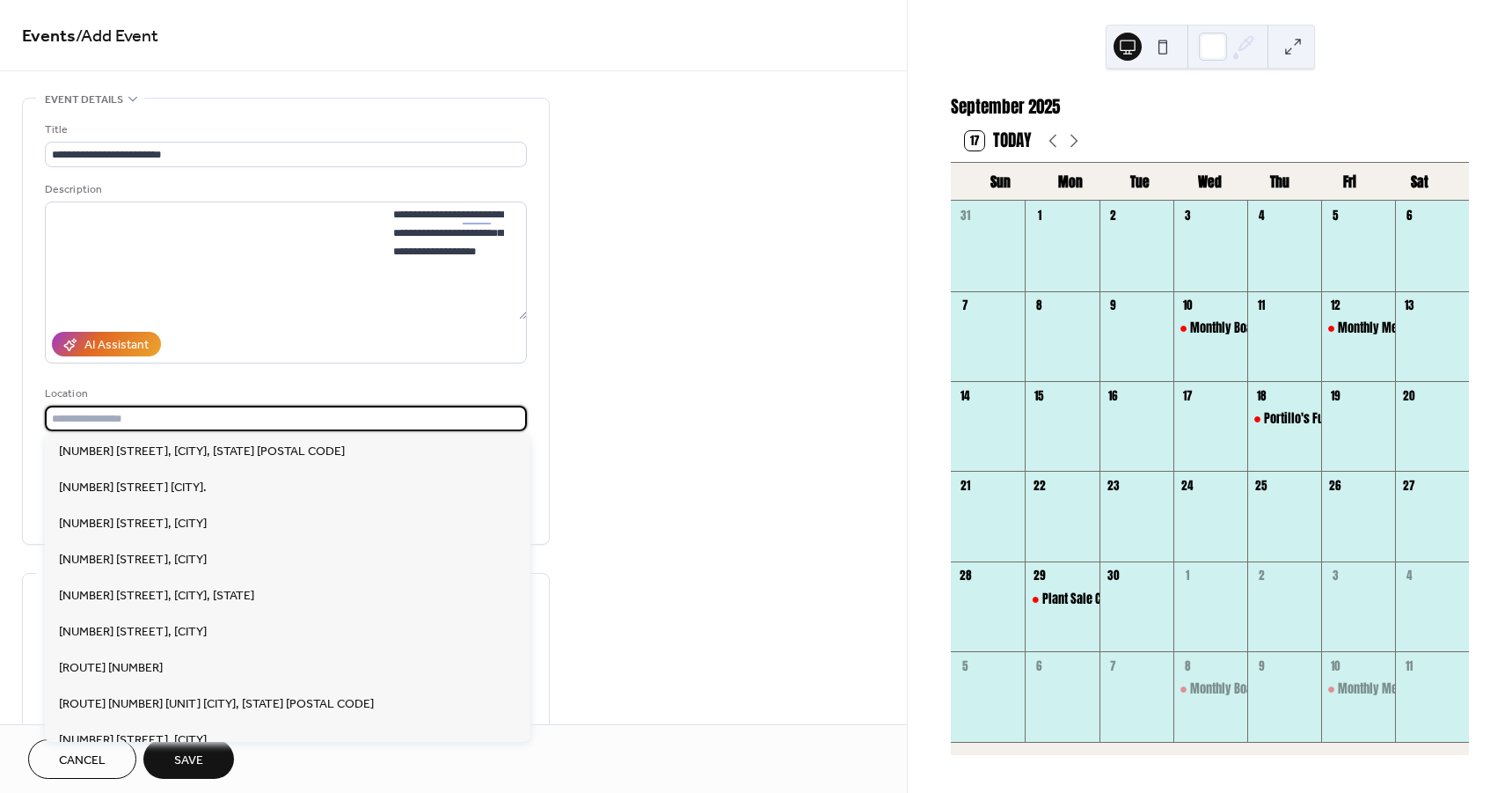 click at bounding box center [286, 418] 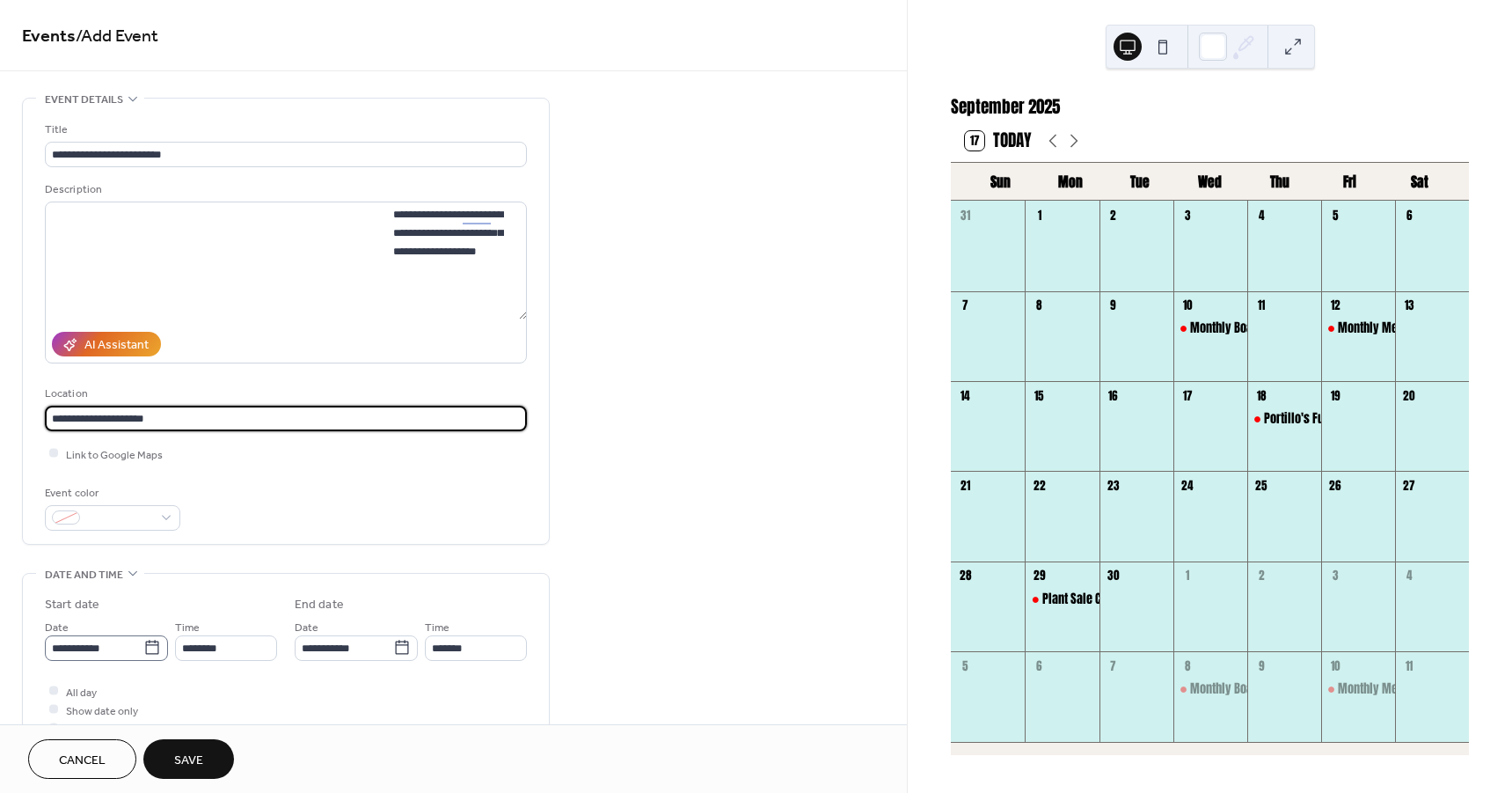 type on "**********" 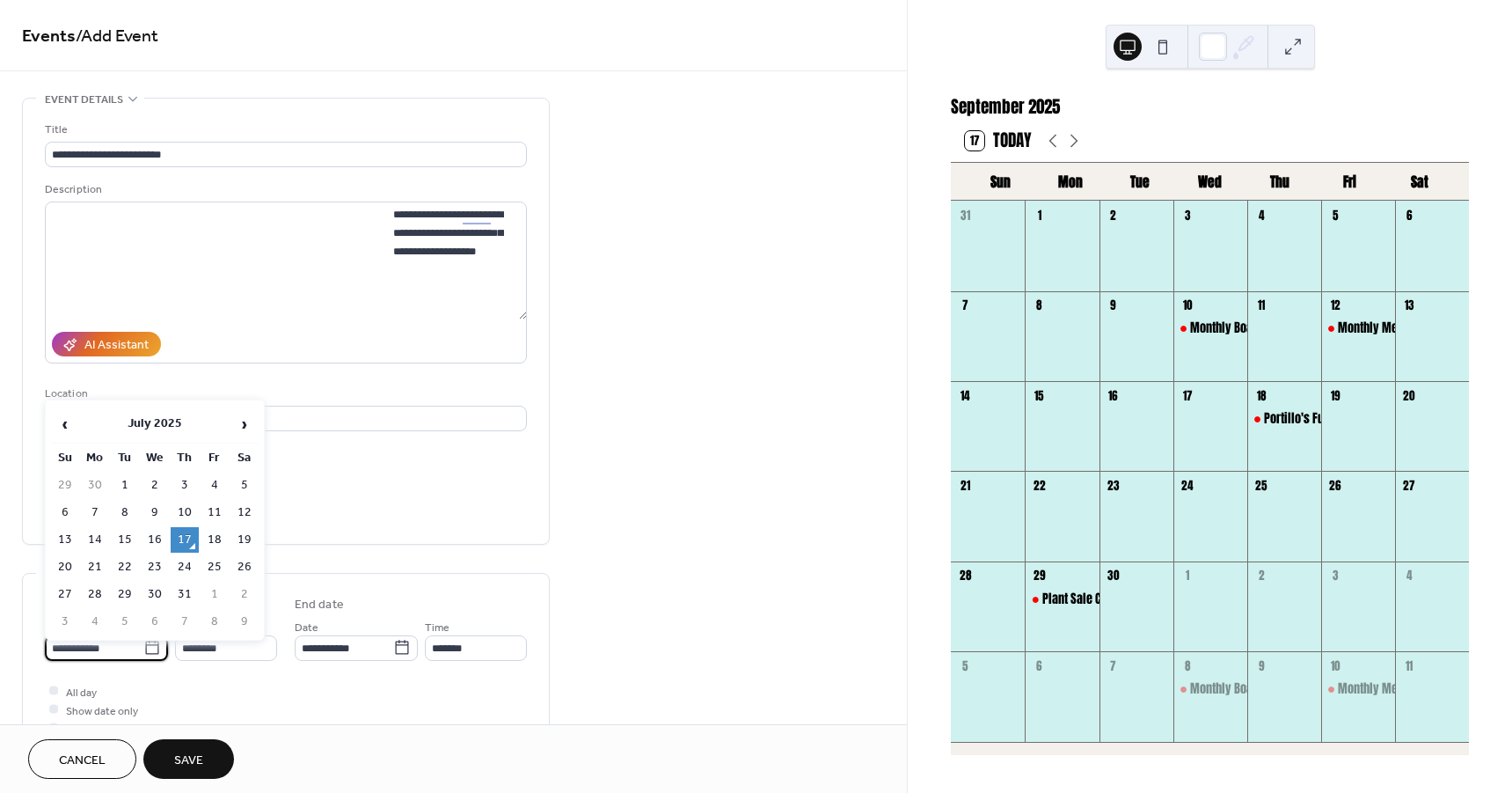 click on "**********" at bounding box center [94, 648] 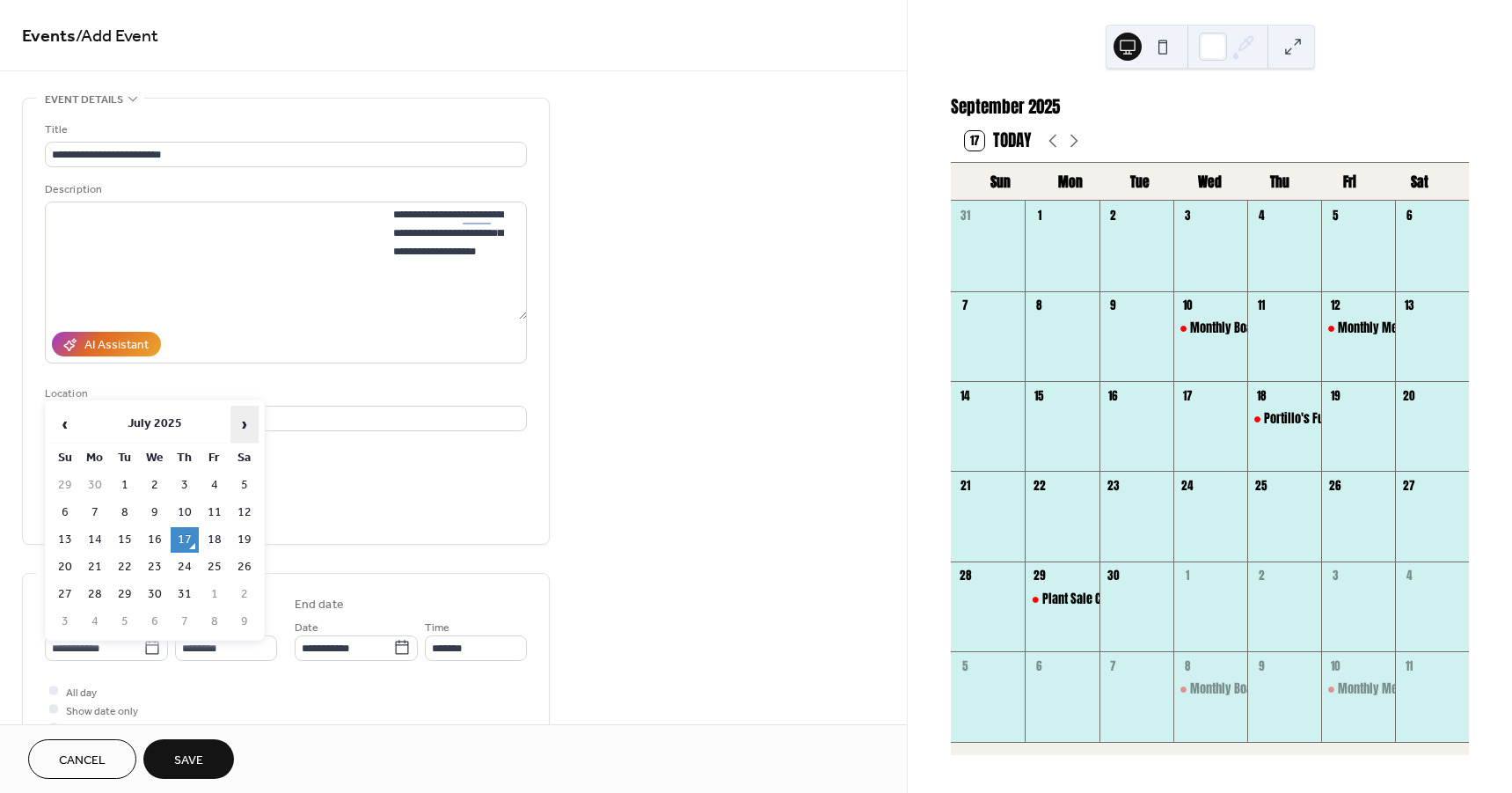 click on "›" at bounding box center (245, 424) 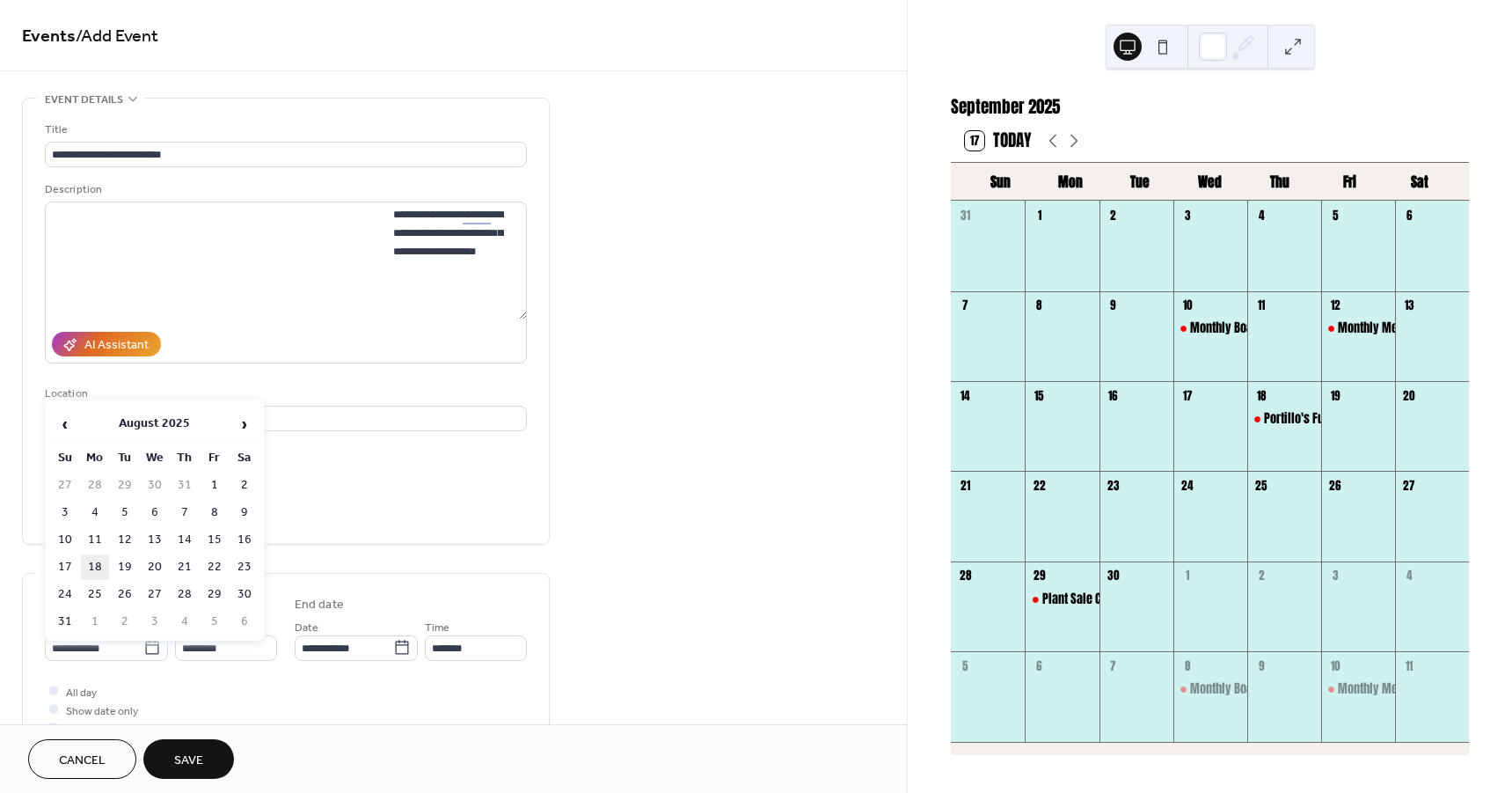 click on "18" at bounding box center [95, 567] 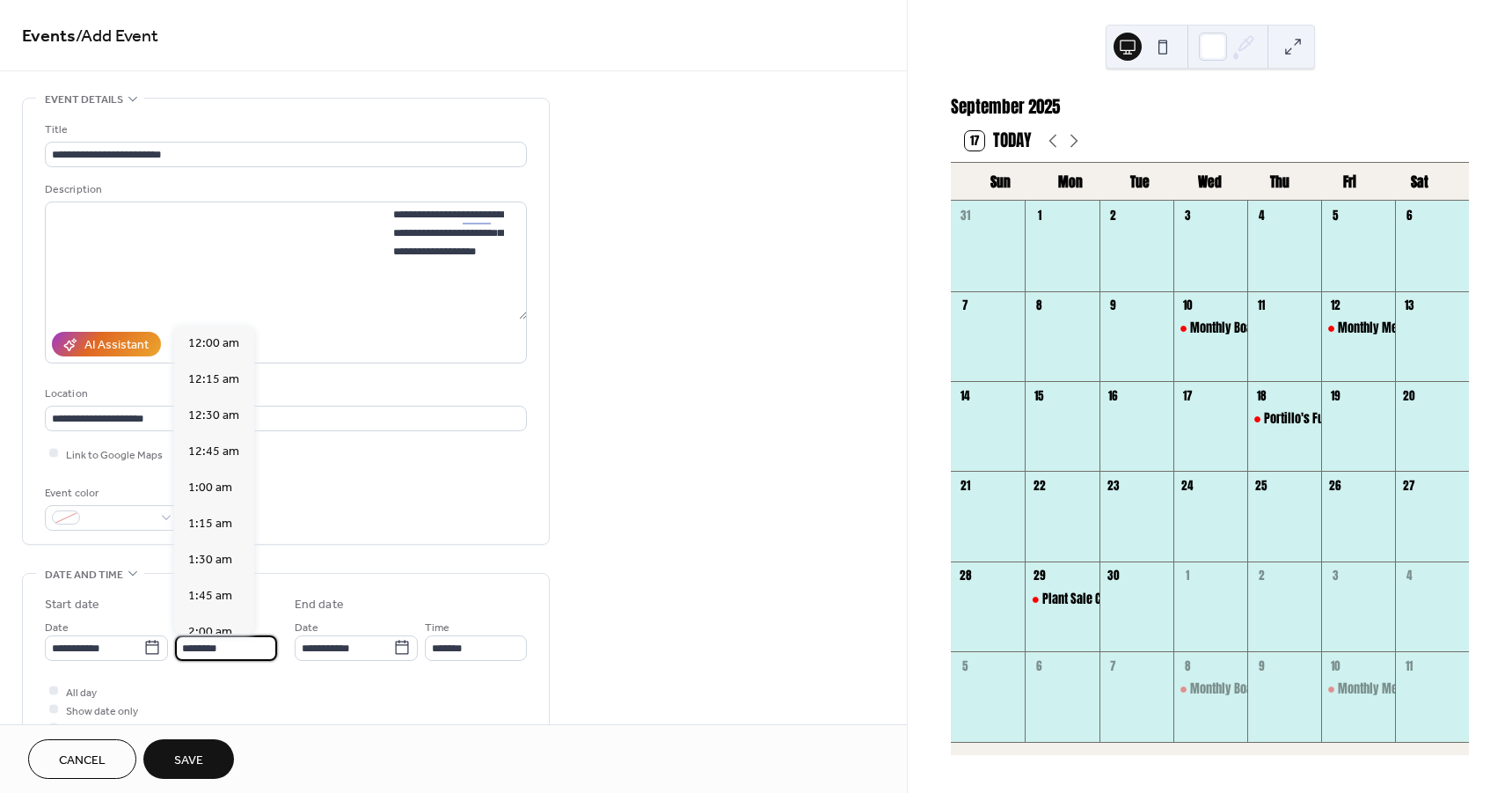 scroll, scrollTop: 1721, scrollLeft: 0, axis: vertical 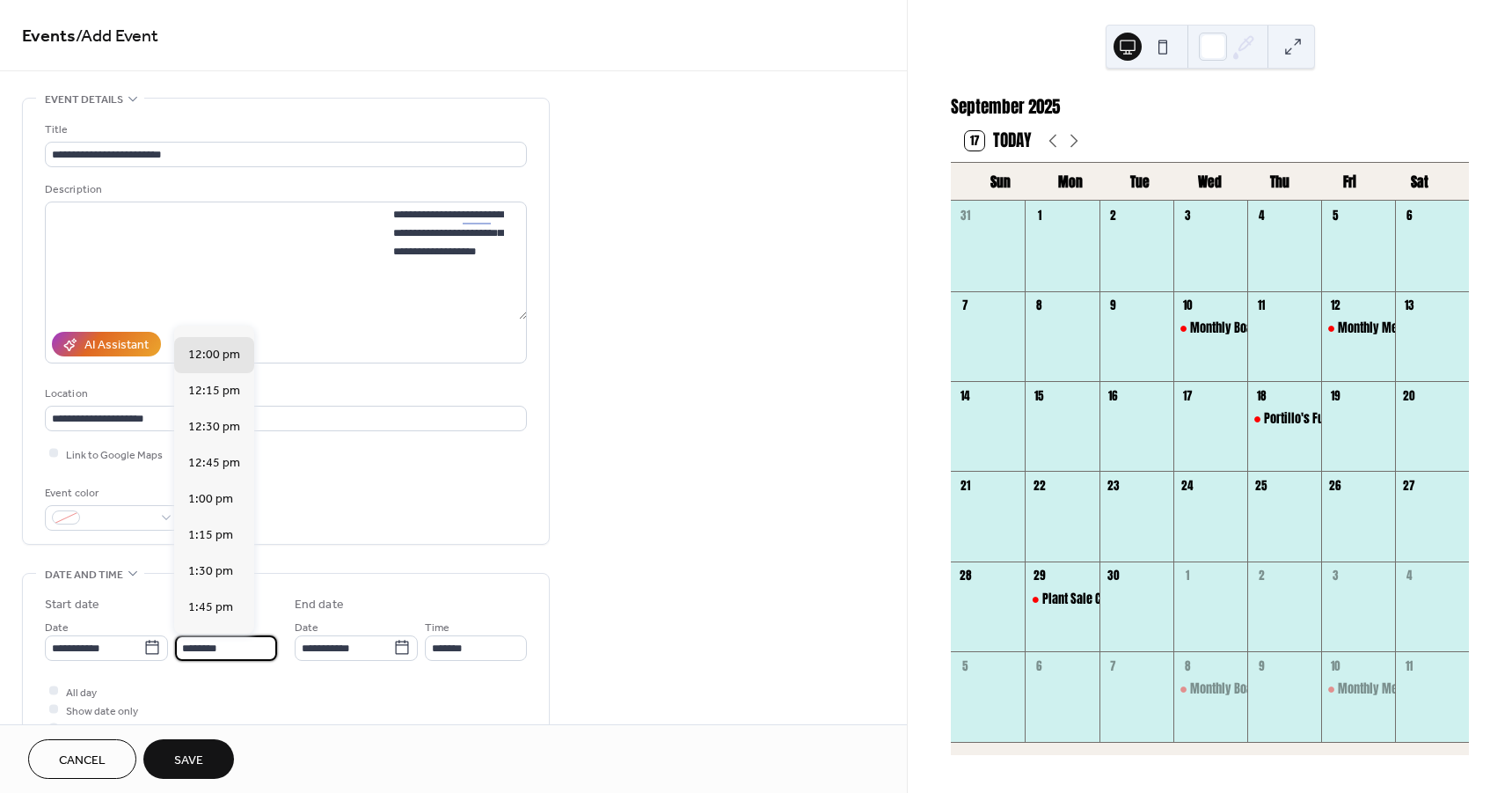 click on "********" at bounding box center [226, 648] 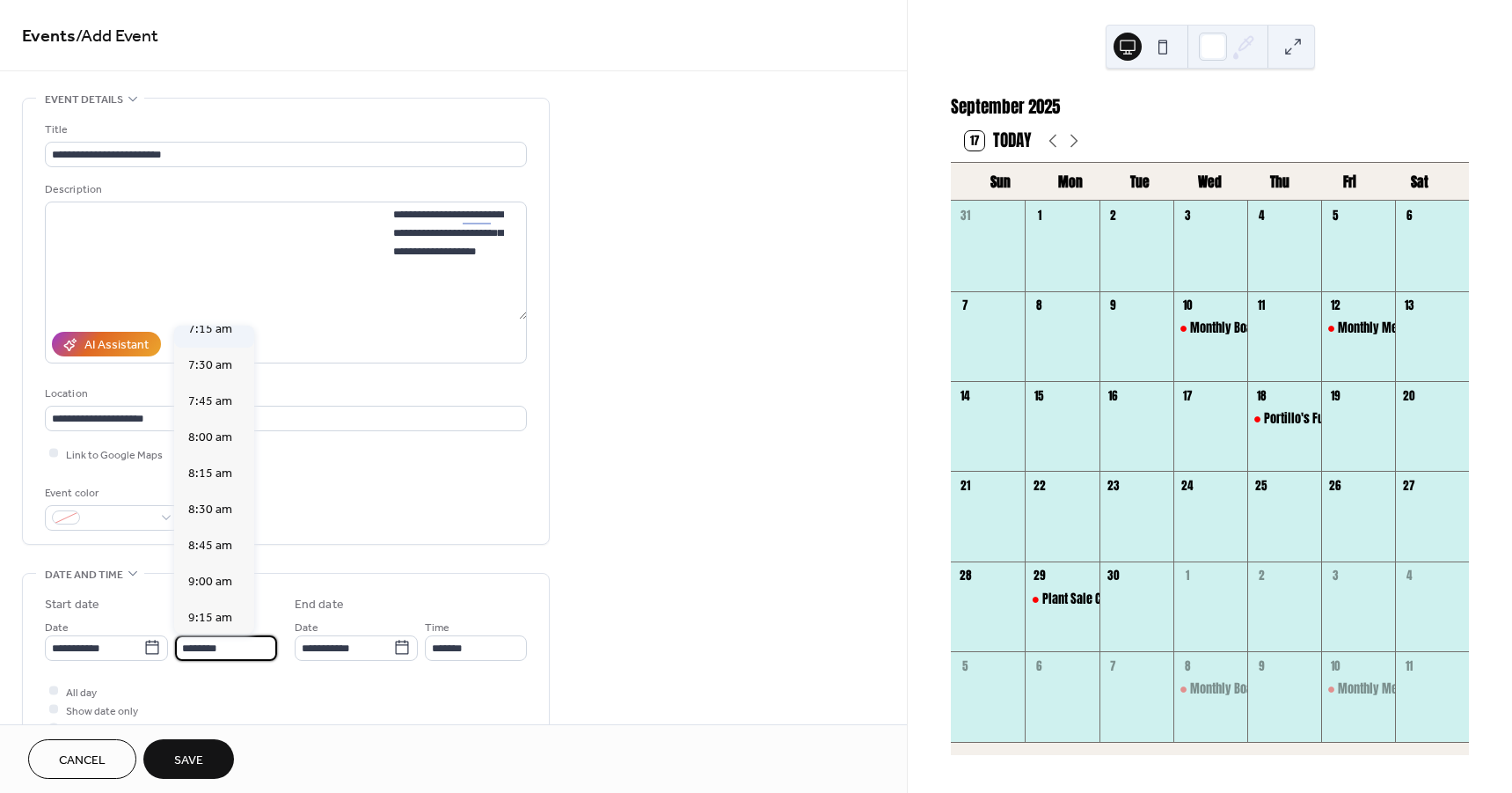 scroll, scrollTop: 951, scrollLeft: 0, axis: vertical 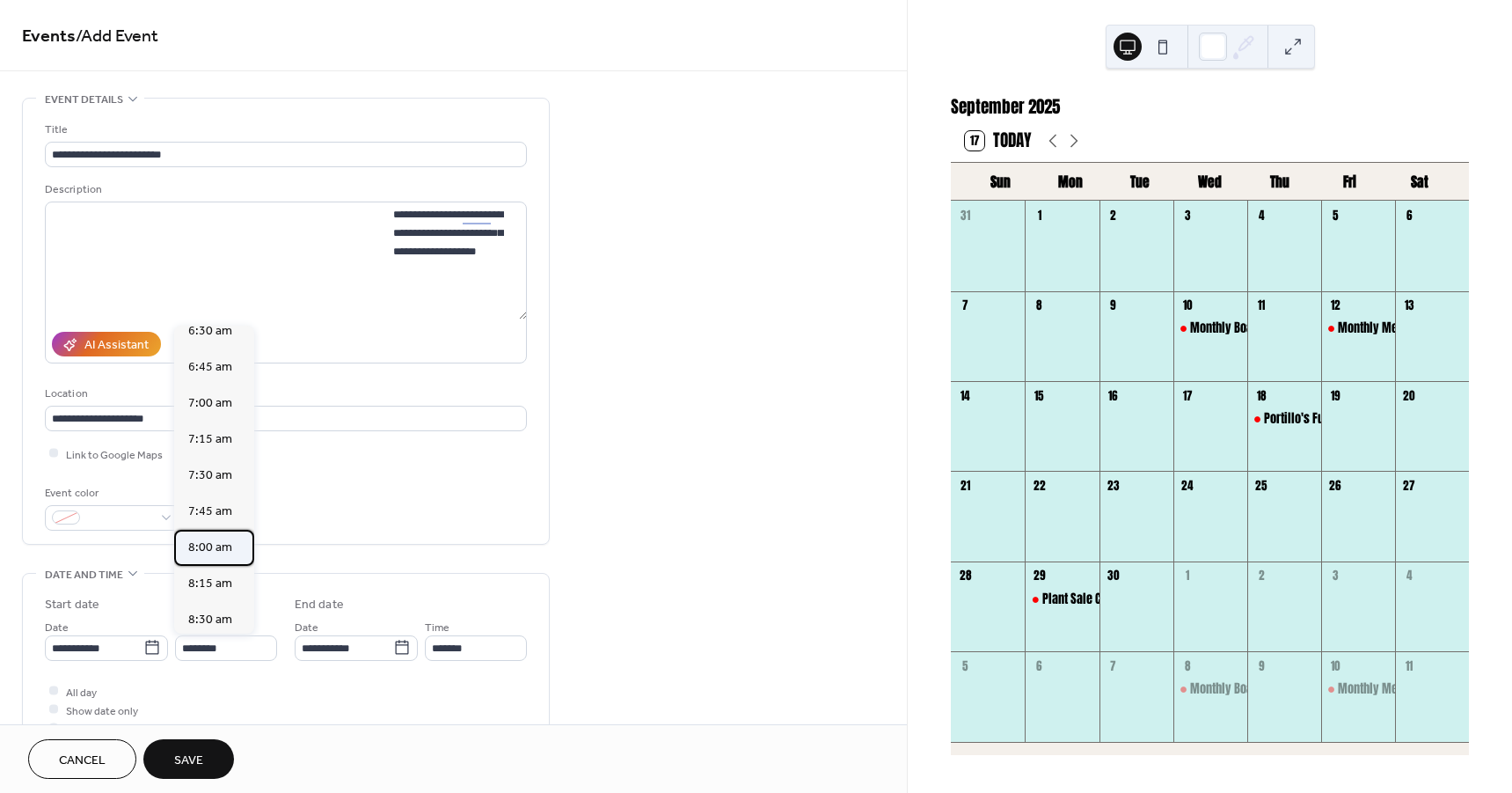 click on "8:00 am" at bounding box center (210, 547) 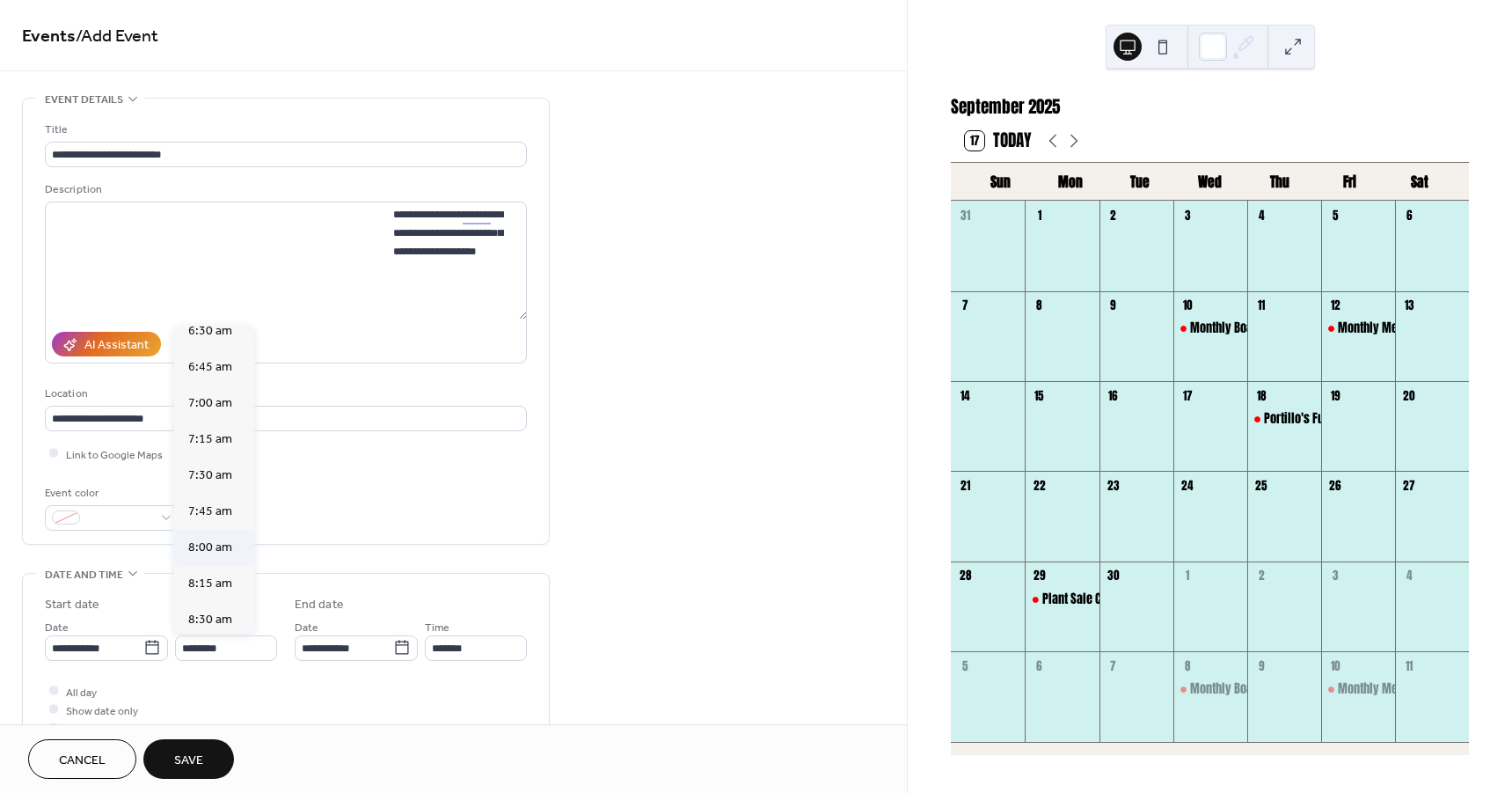 type on "*******" 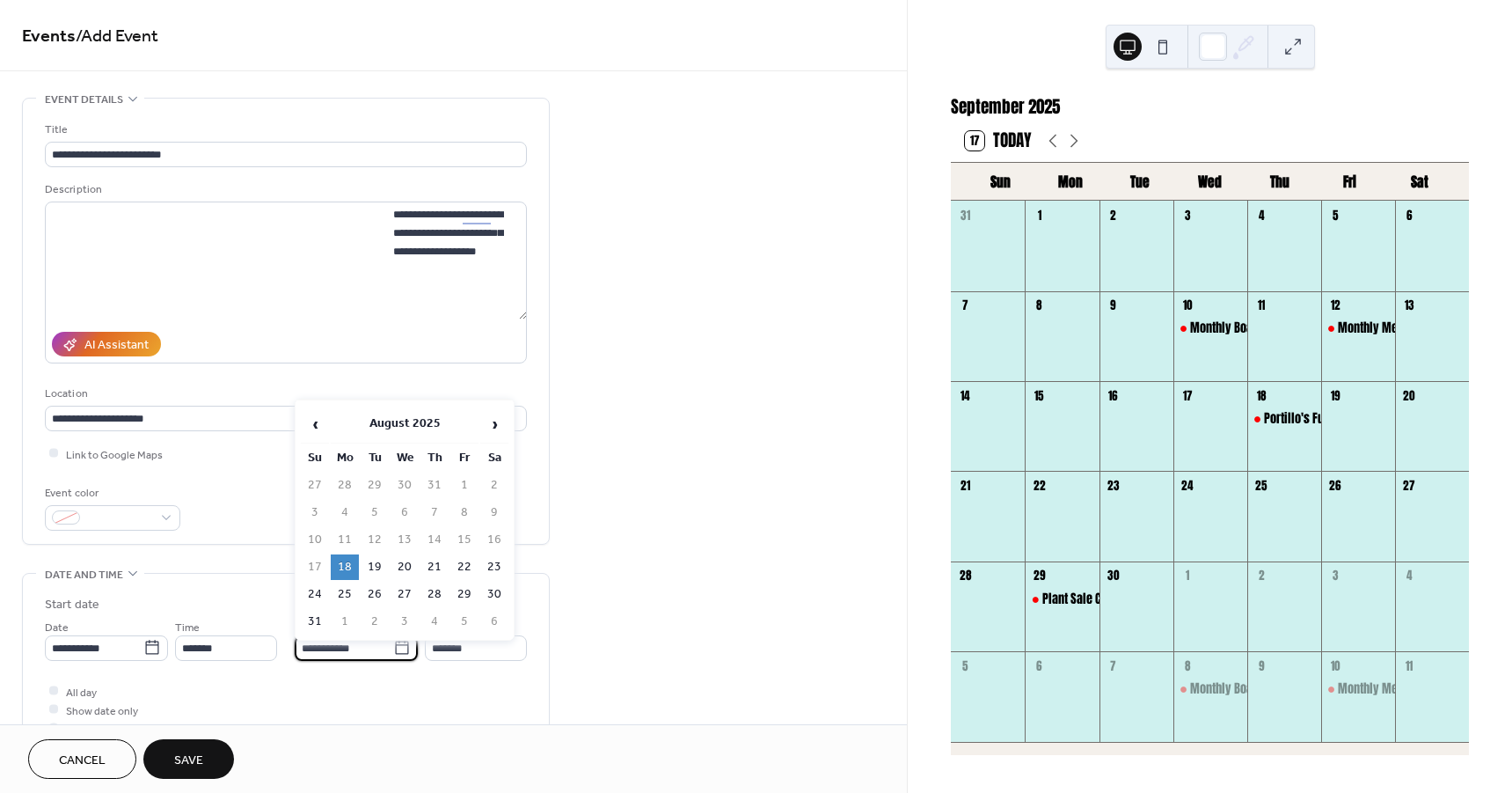 click on "**********" at bounding box center (344, 648) 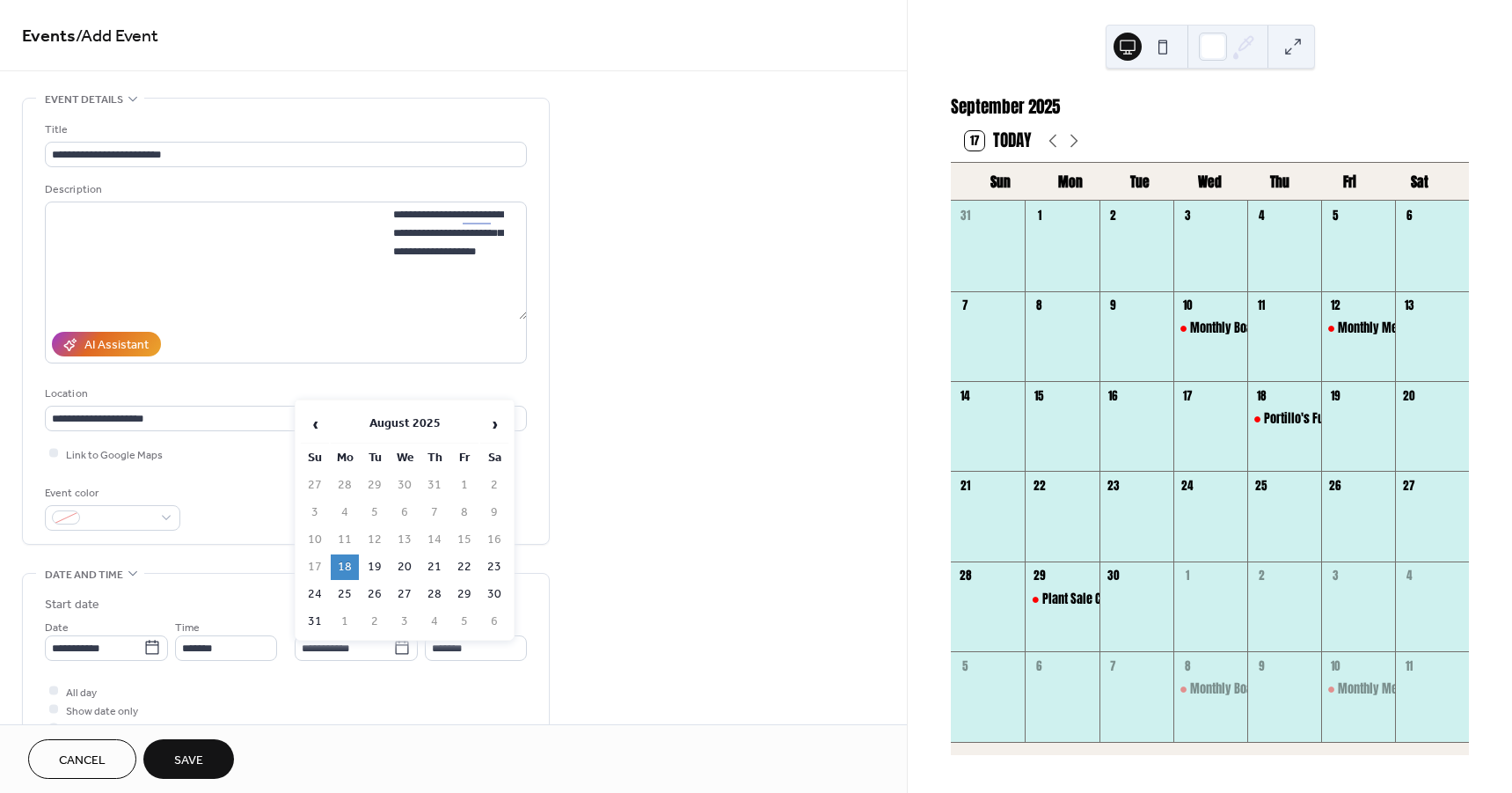click on "18" at bounding box center [345, 567] 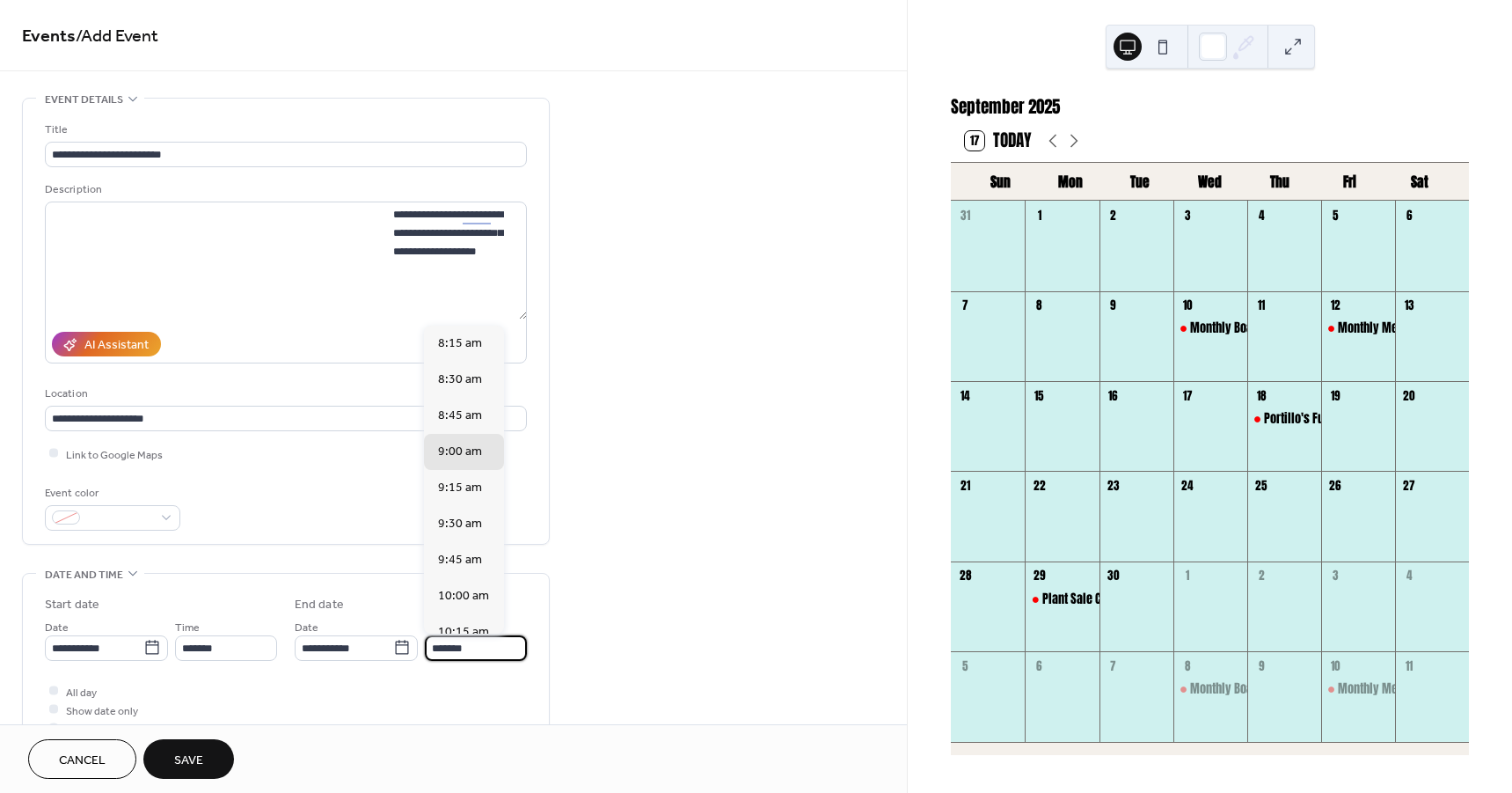 click on "*******" at bounding box center [476, 648] 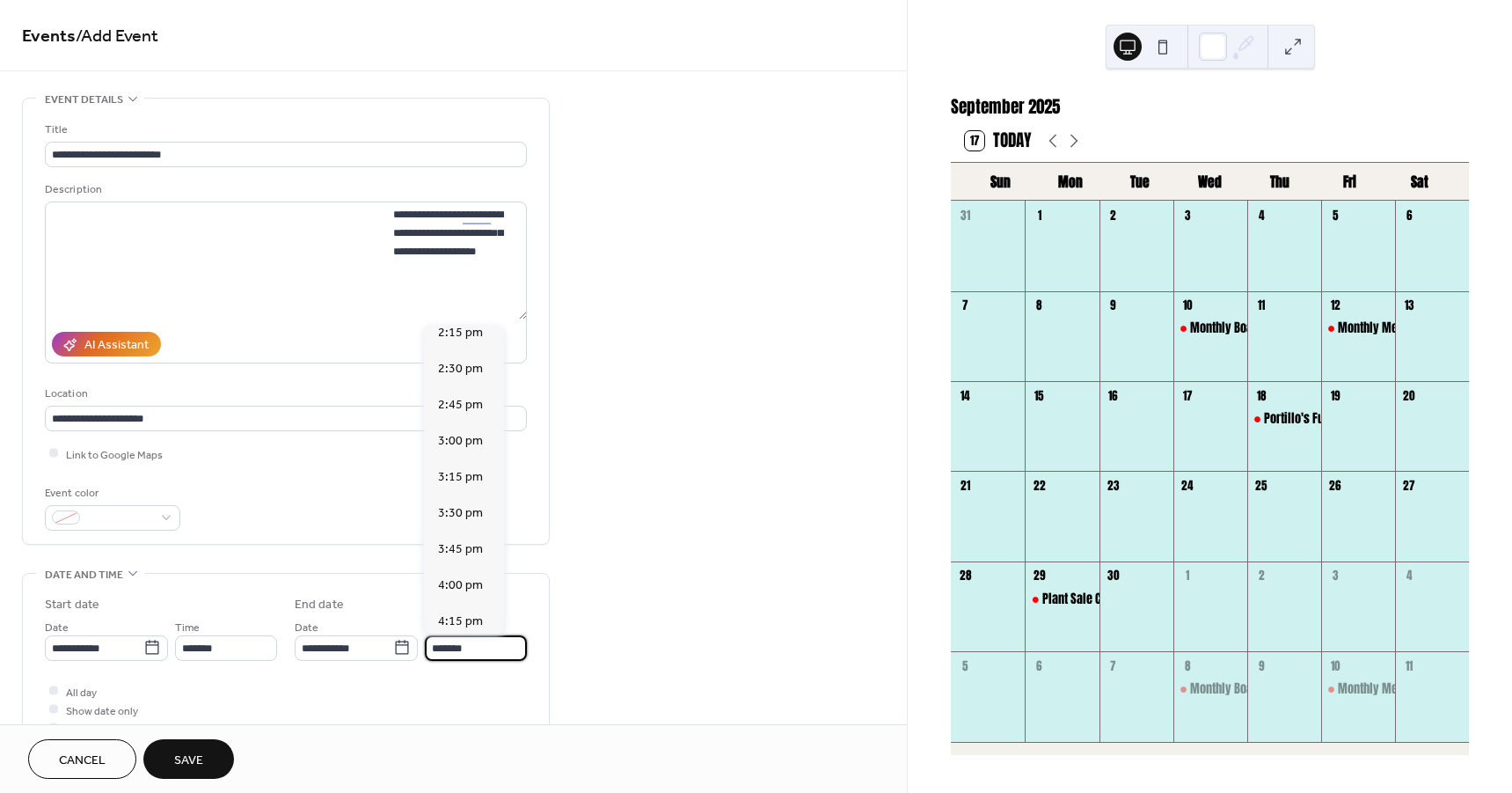 scroll, scrollTop: 880, scrollLeft: 0, axis: vertical 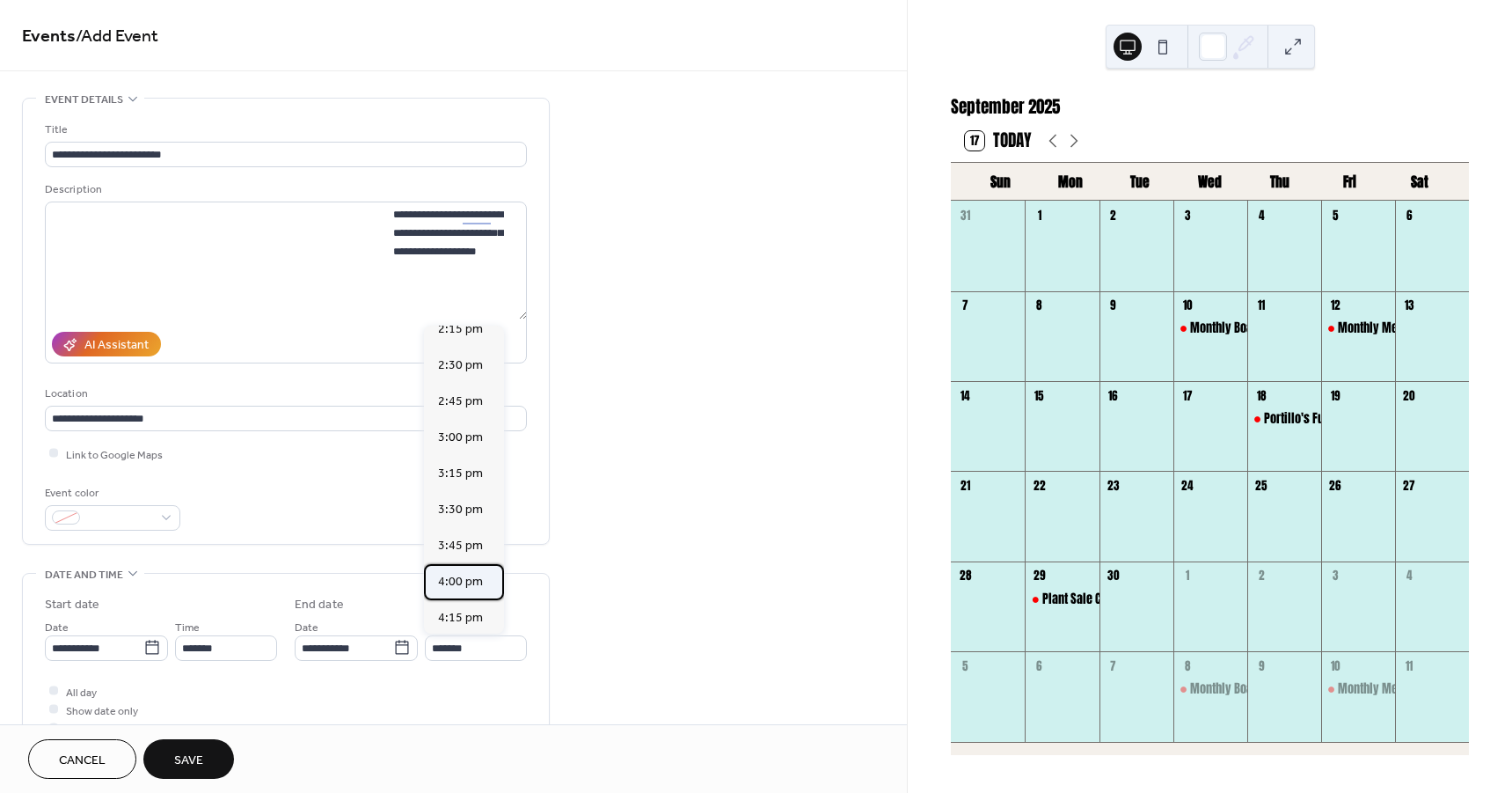 click on "4:00 pm" at bounding box center [460, 582] 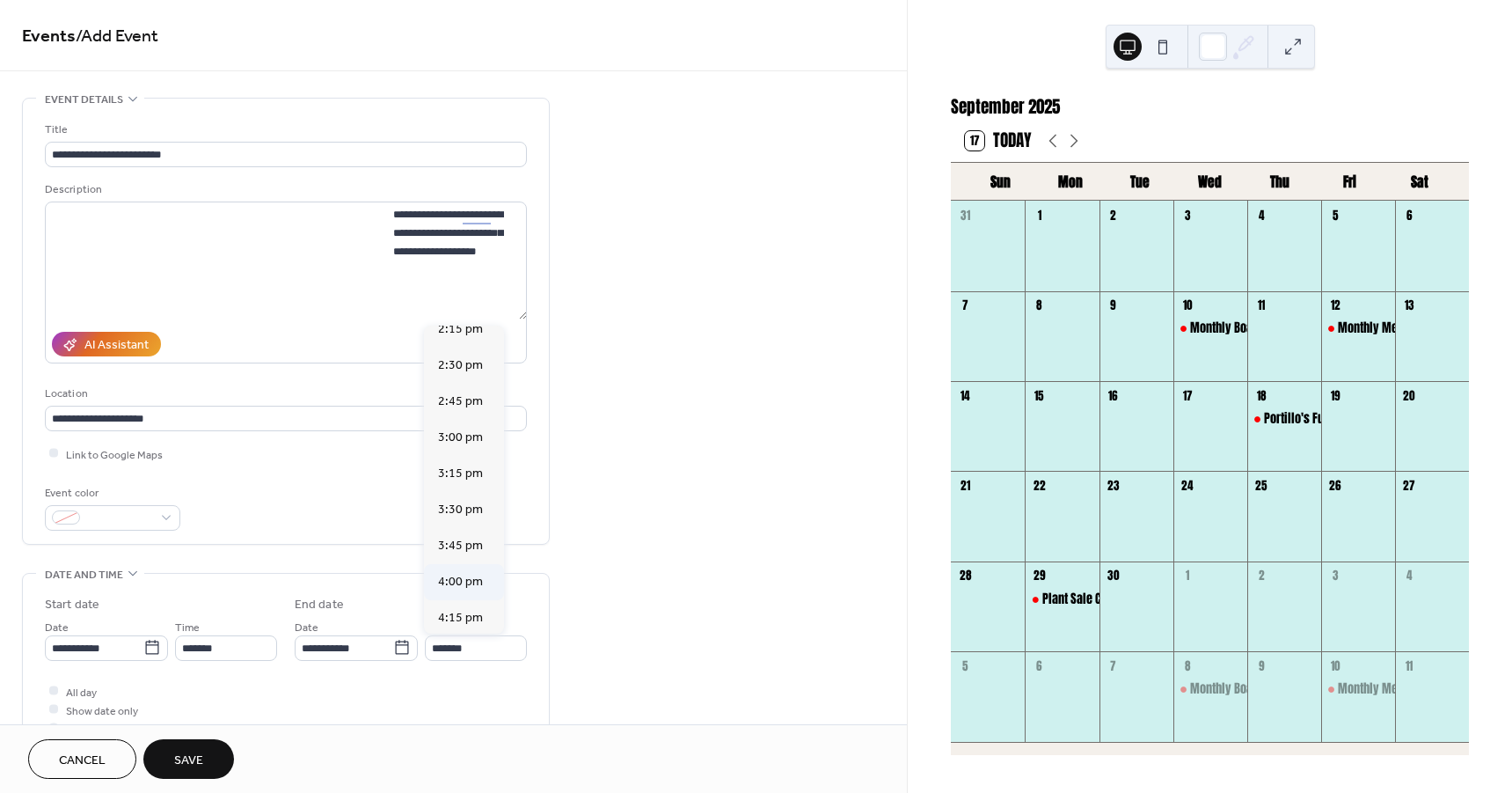 type on "*******" 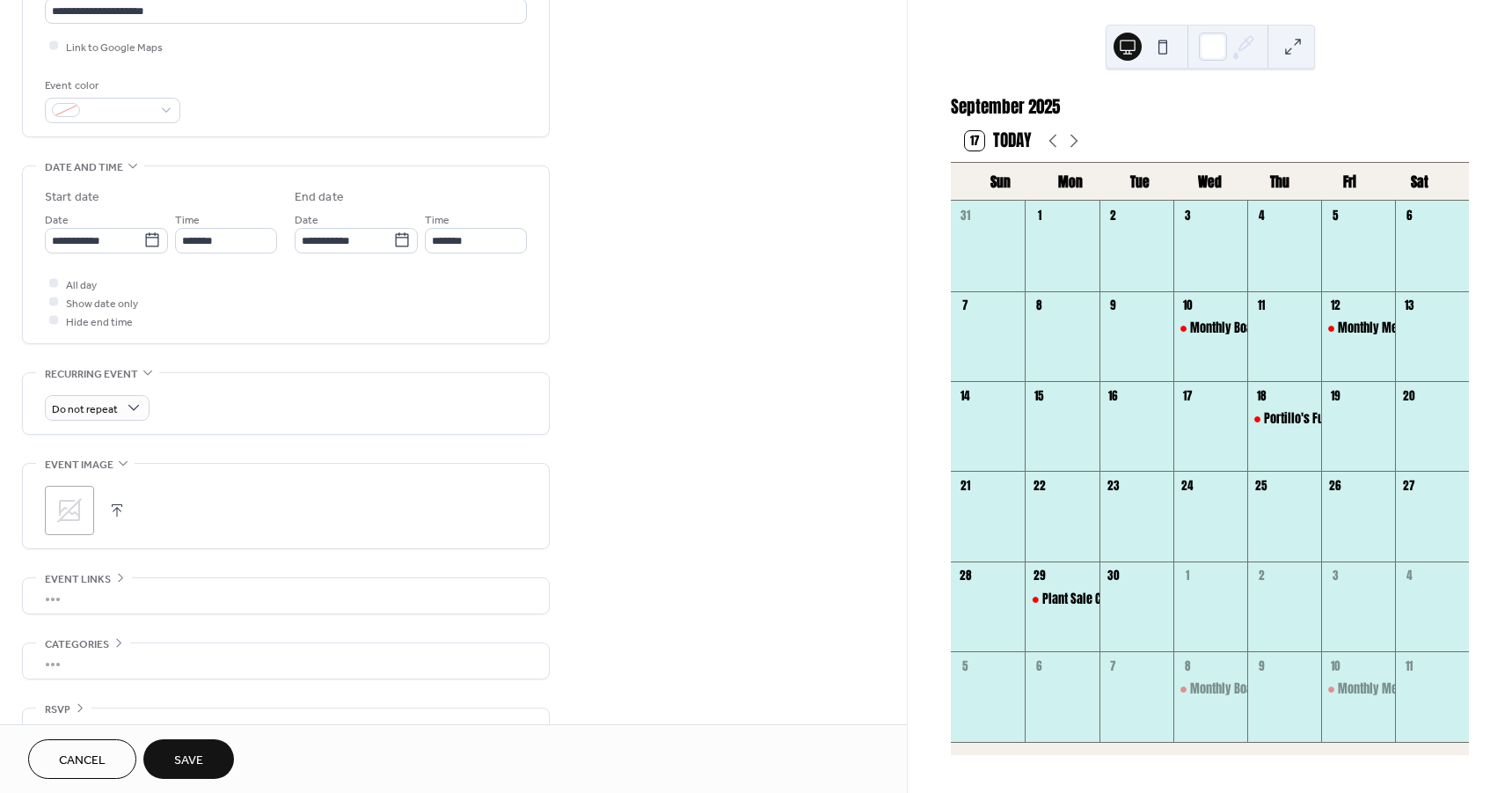 scroll, scrollTop: 440, scrollLeft: 0, axis: vertical 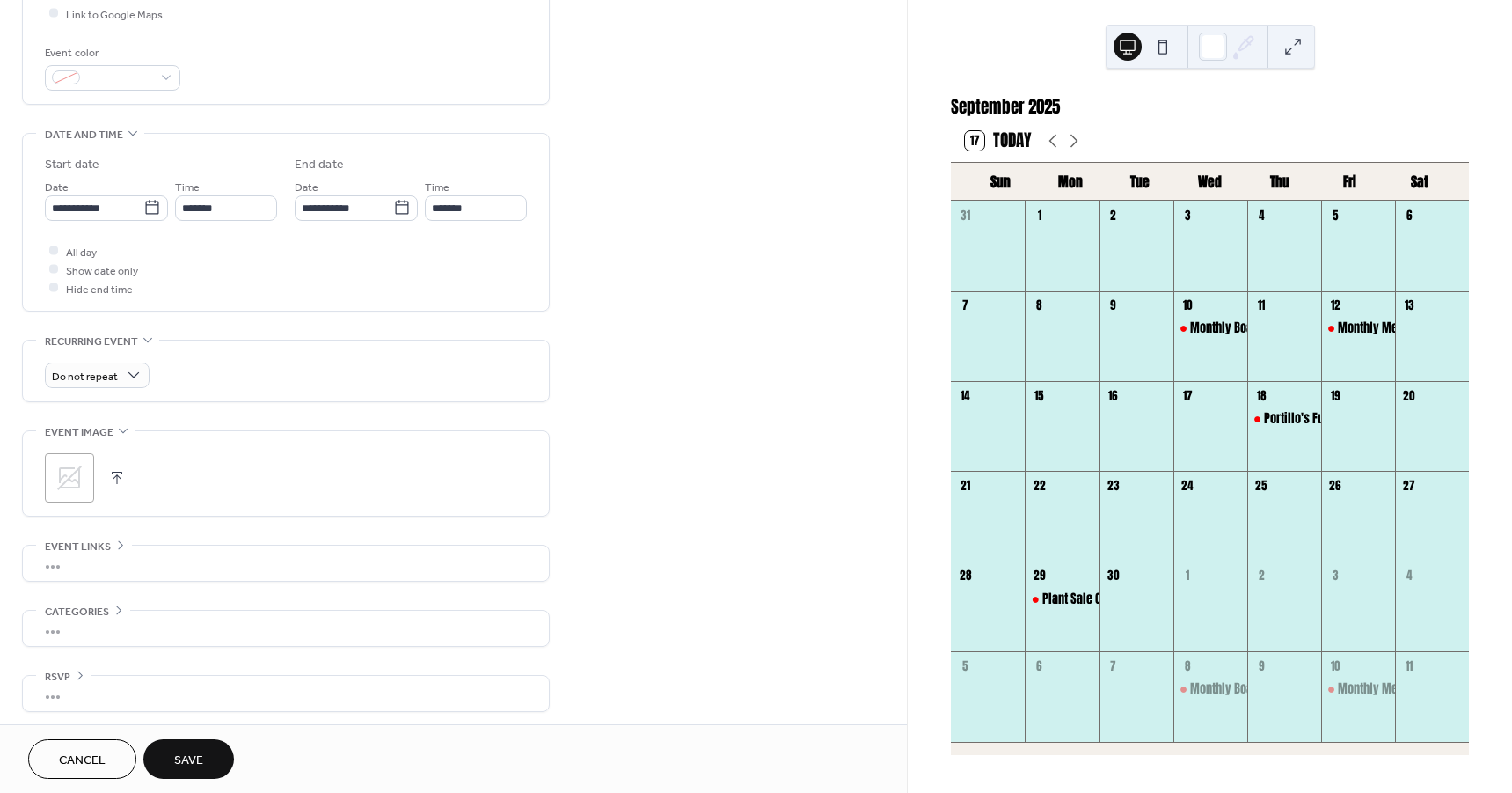 click on "Save" at bounding box center [188, 760] 